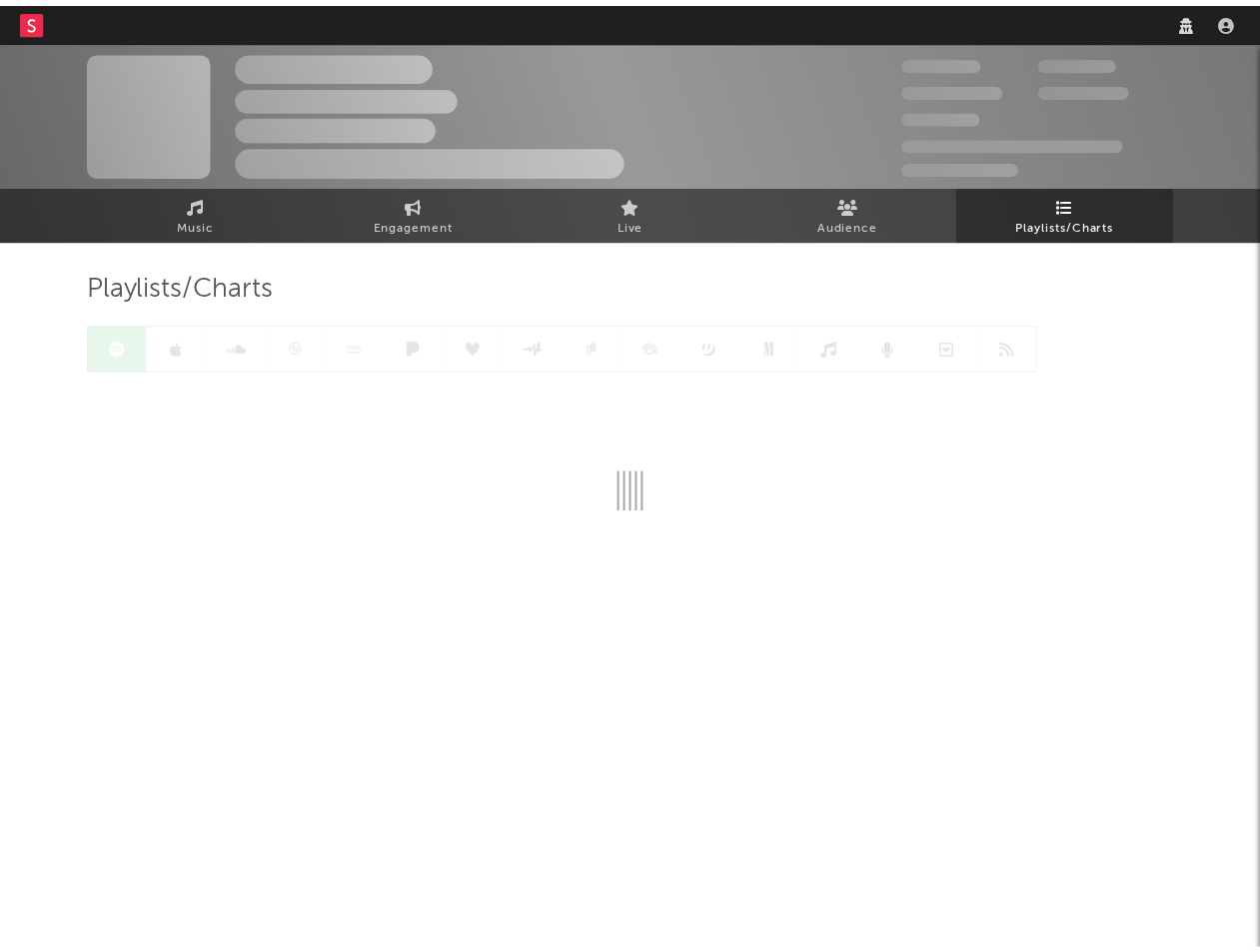 scroll, scrollTop: 0, scrollLeft: 0, axis: both 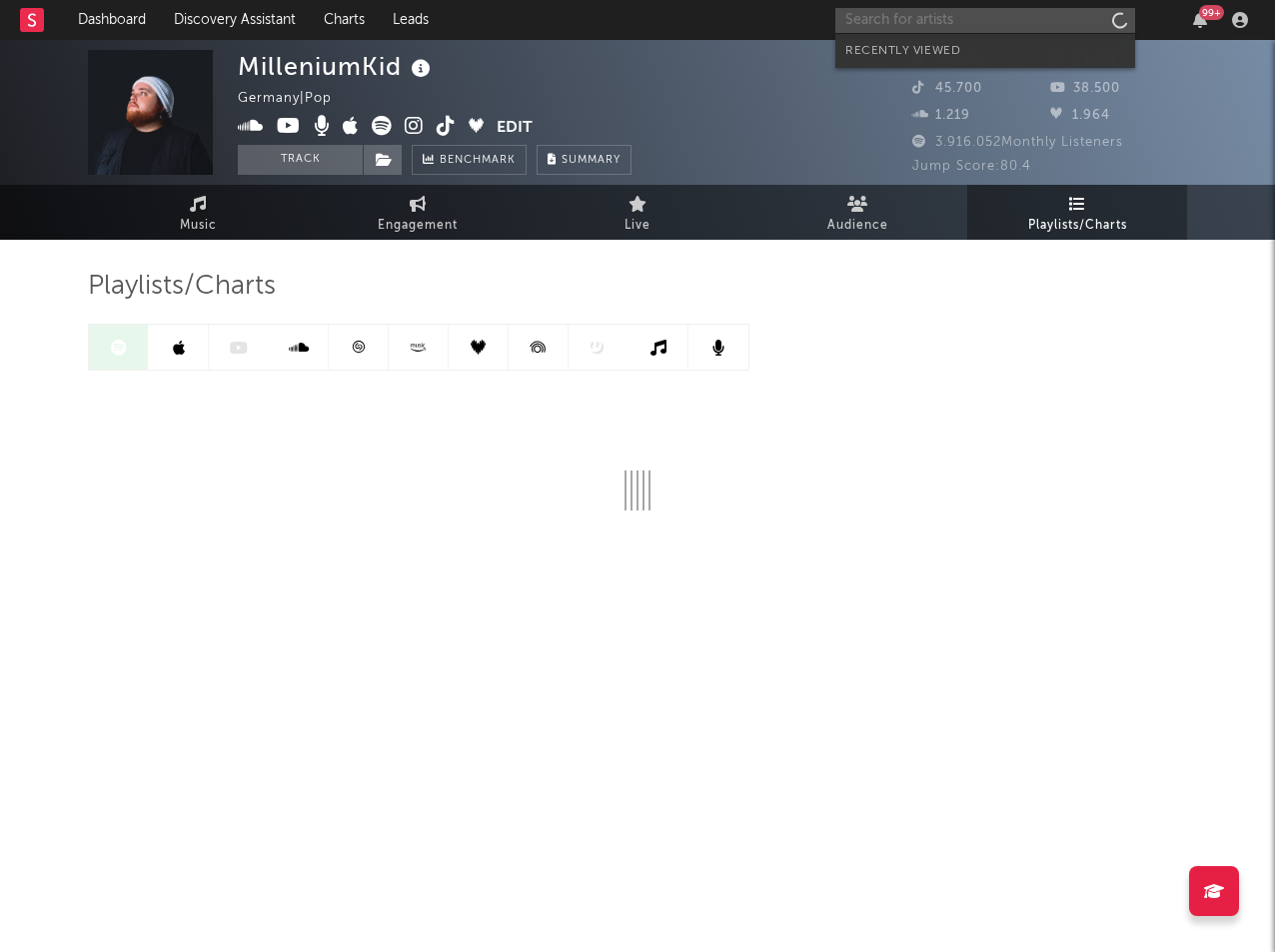click at bounding box center [985, 20] 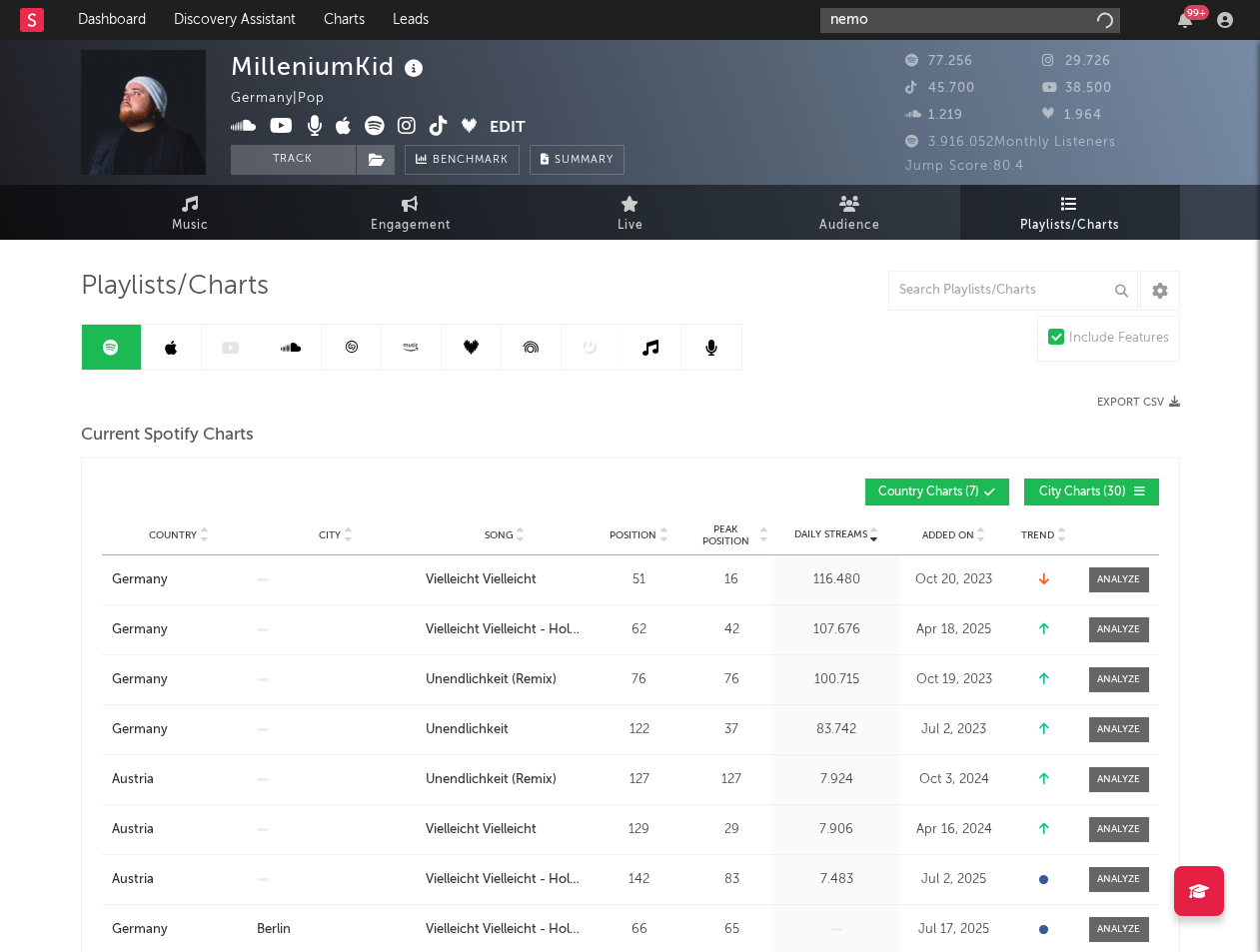 type on "nemo" 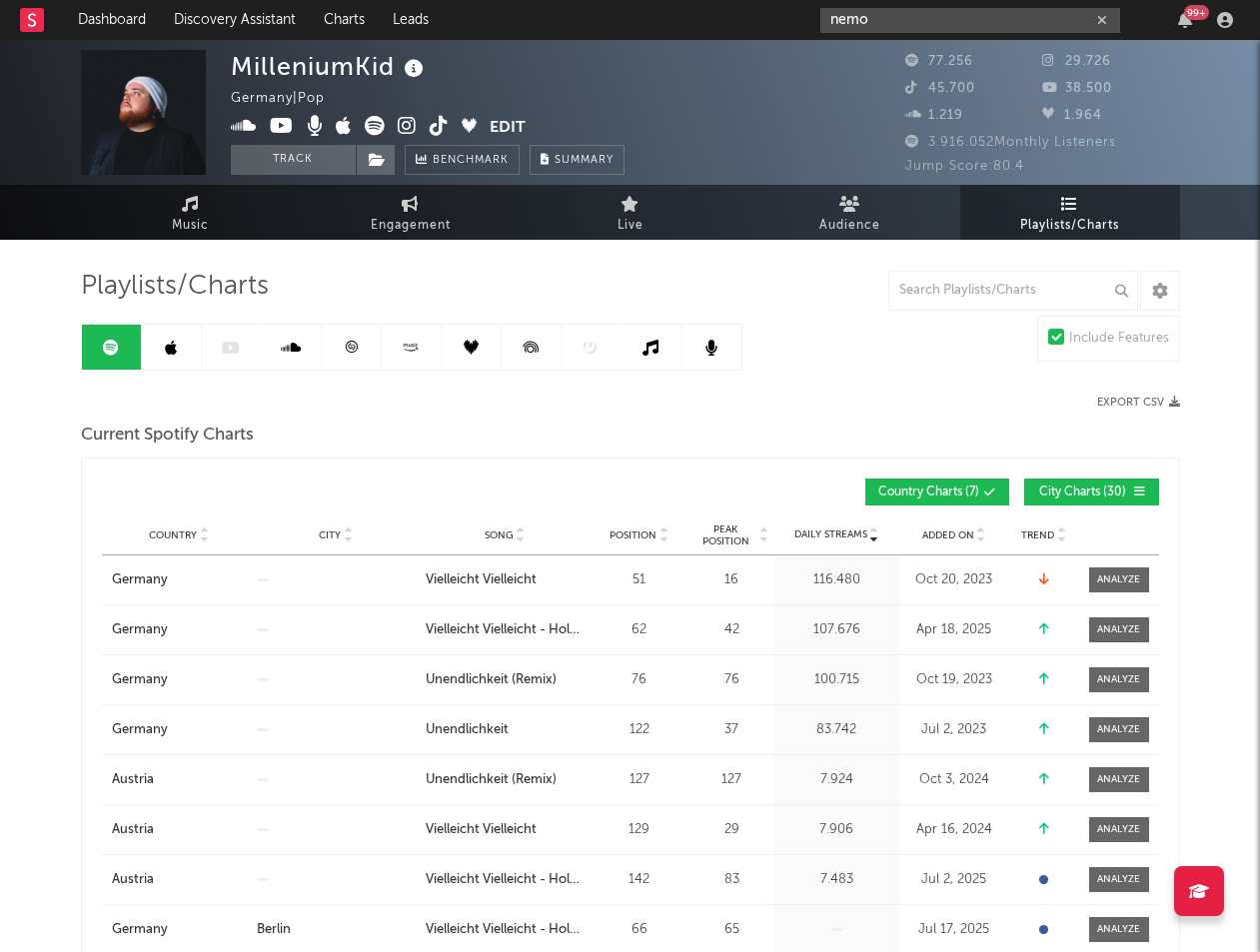 click on "nemo" at bounding box center (970, 20) 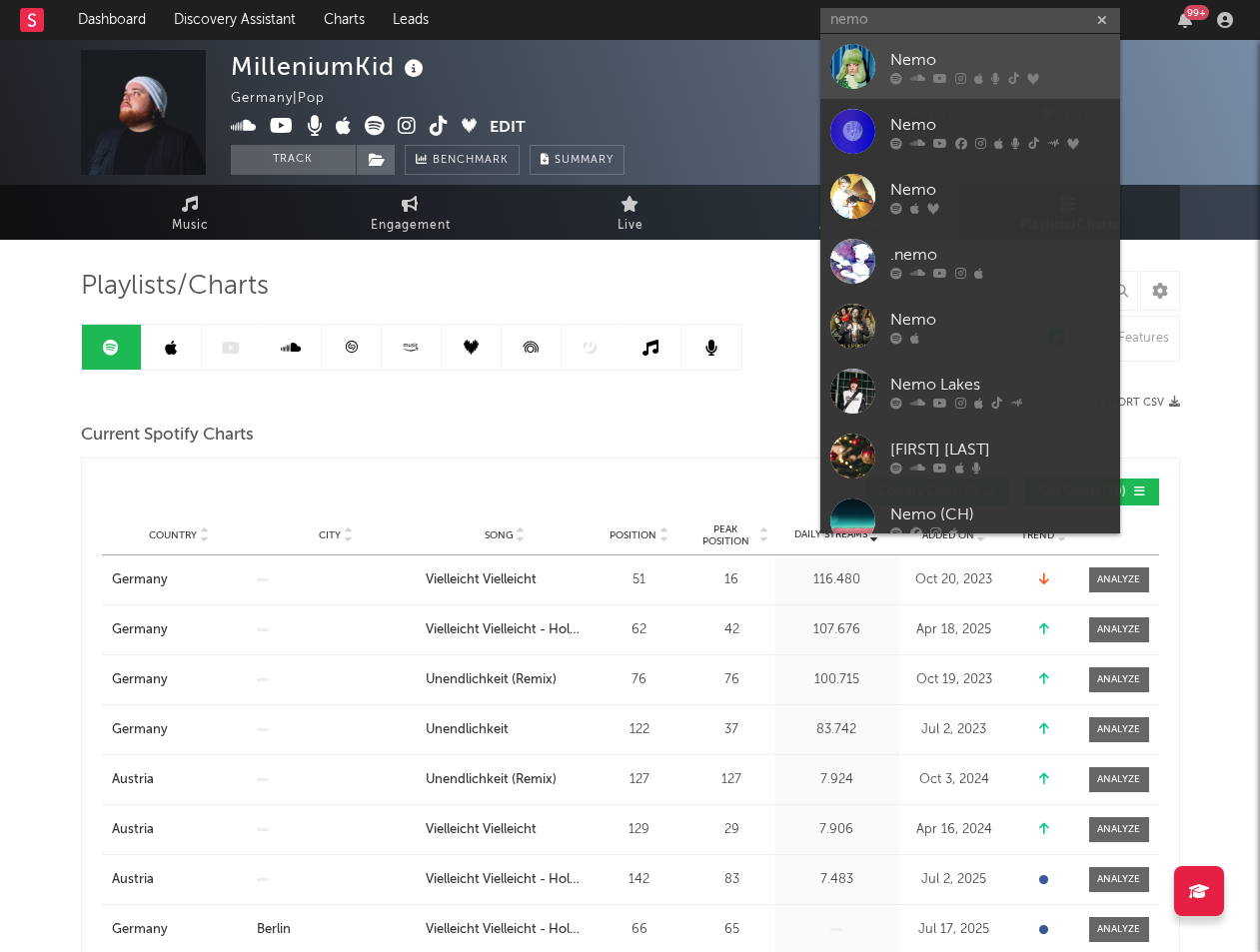 click at bounding box center (852, 66) 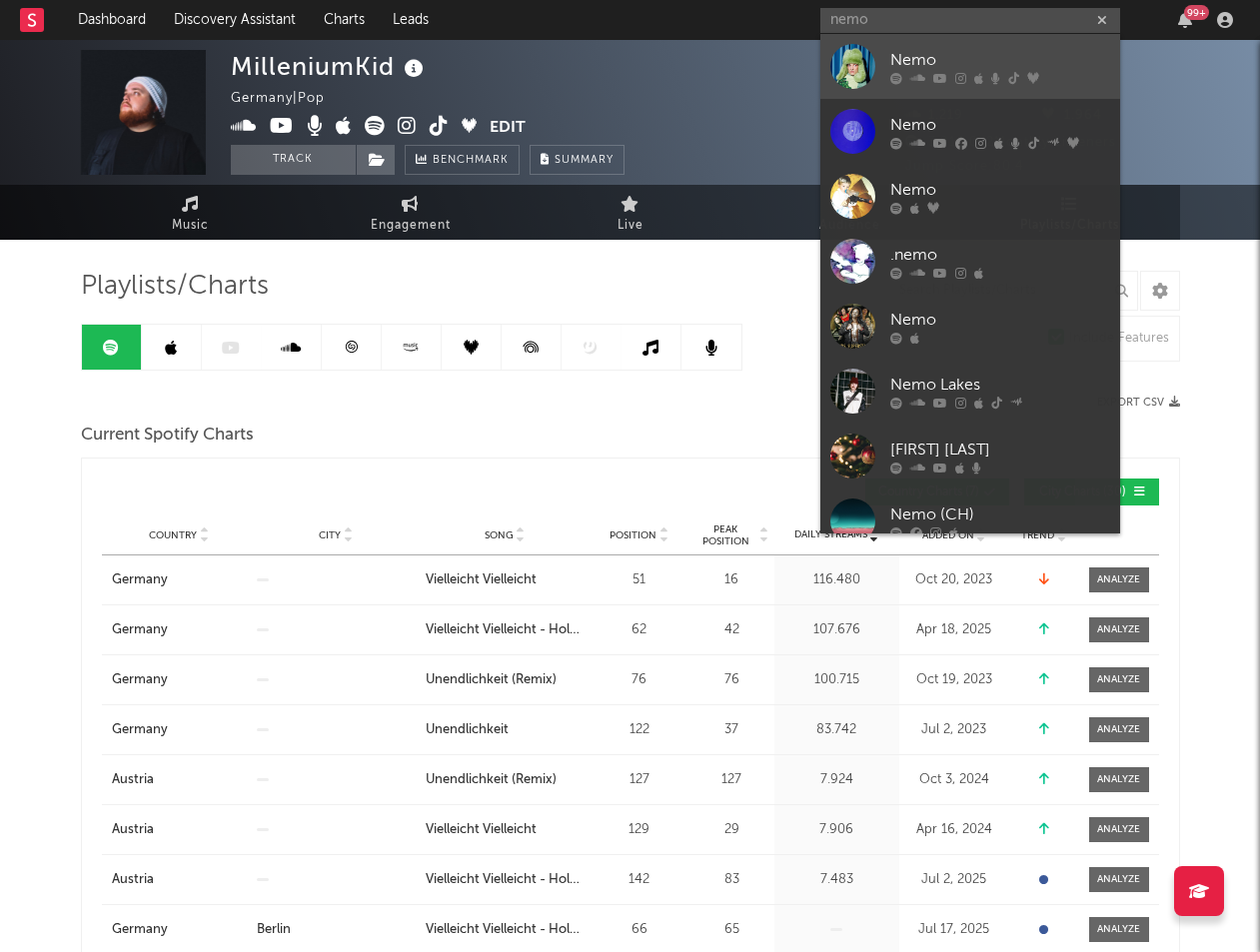 type 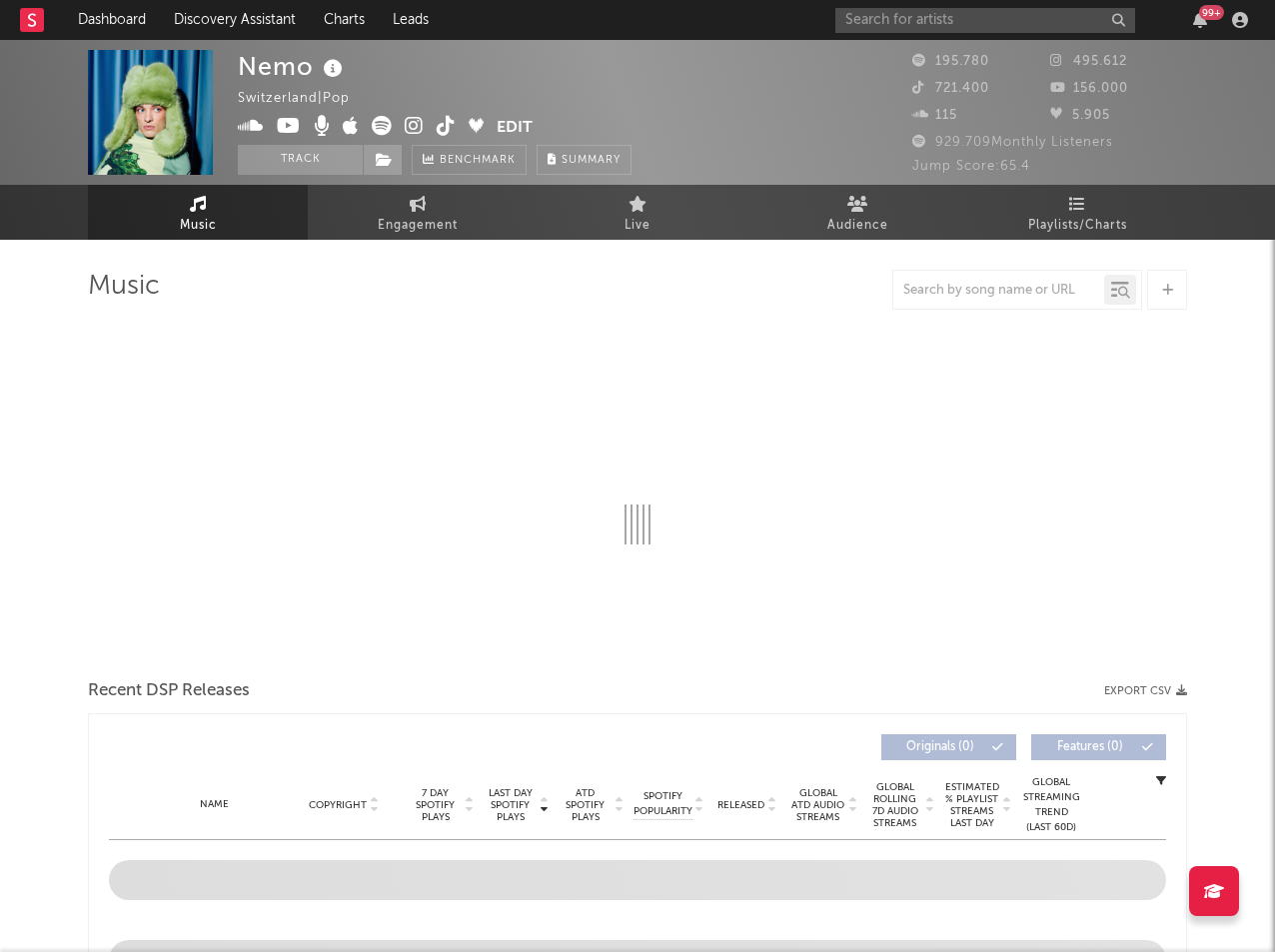 select on "6m" 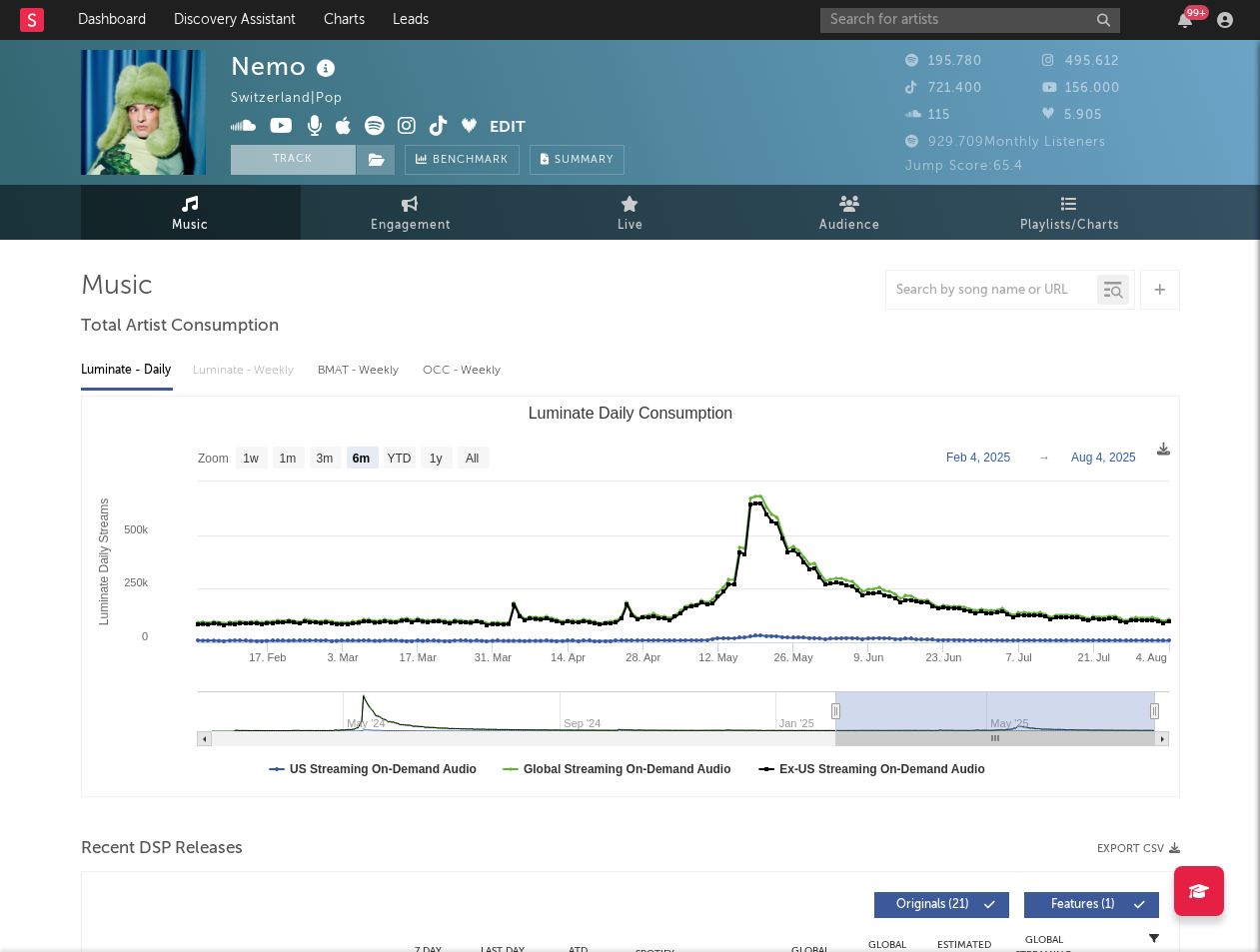 click on "Track" at bounding box center [293, 160] 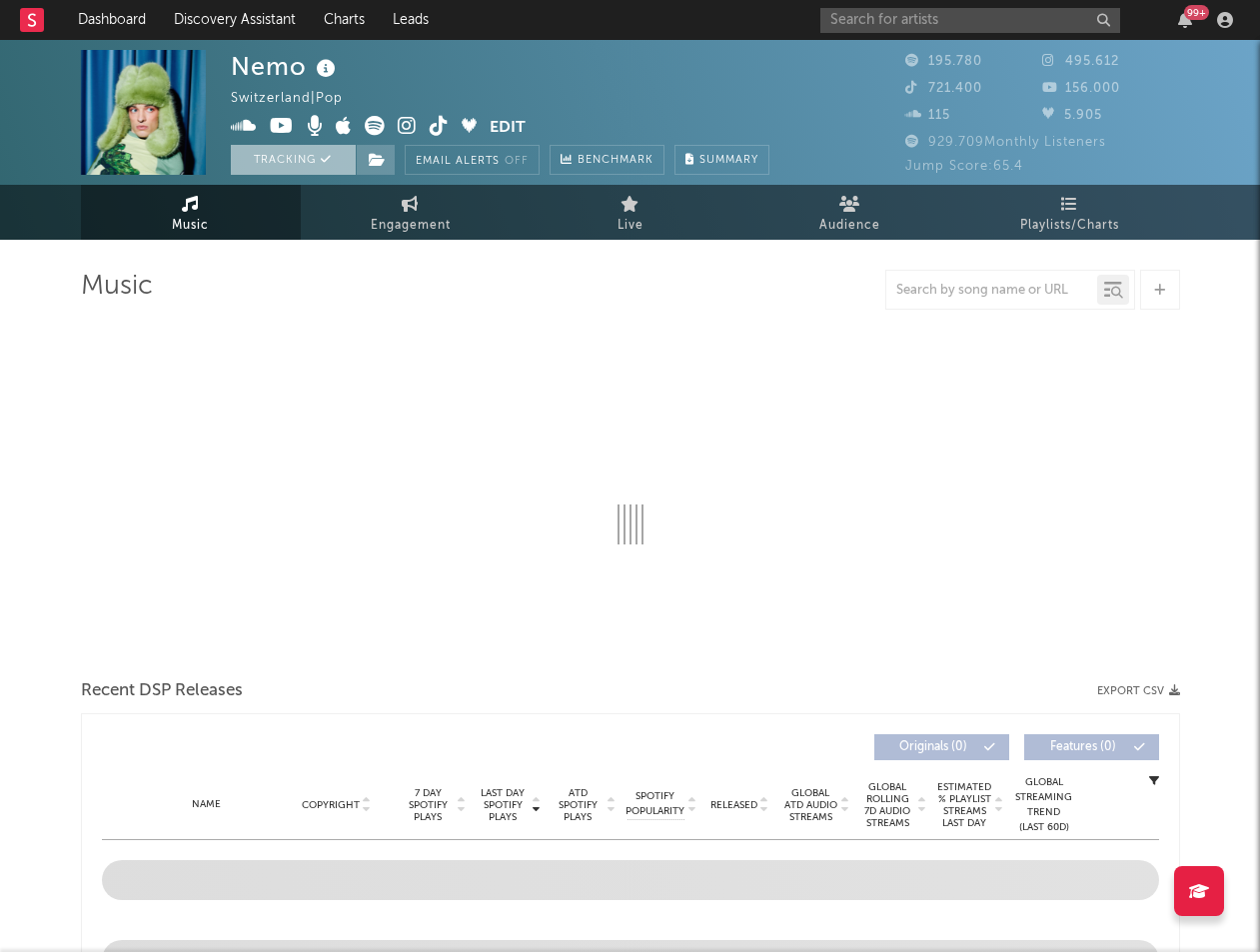 click on "Tracking" at bounding box center (293, 160) 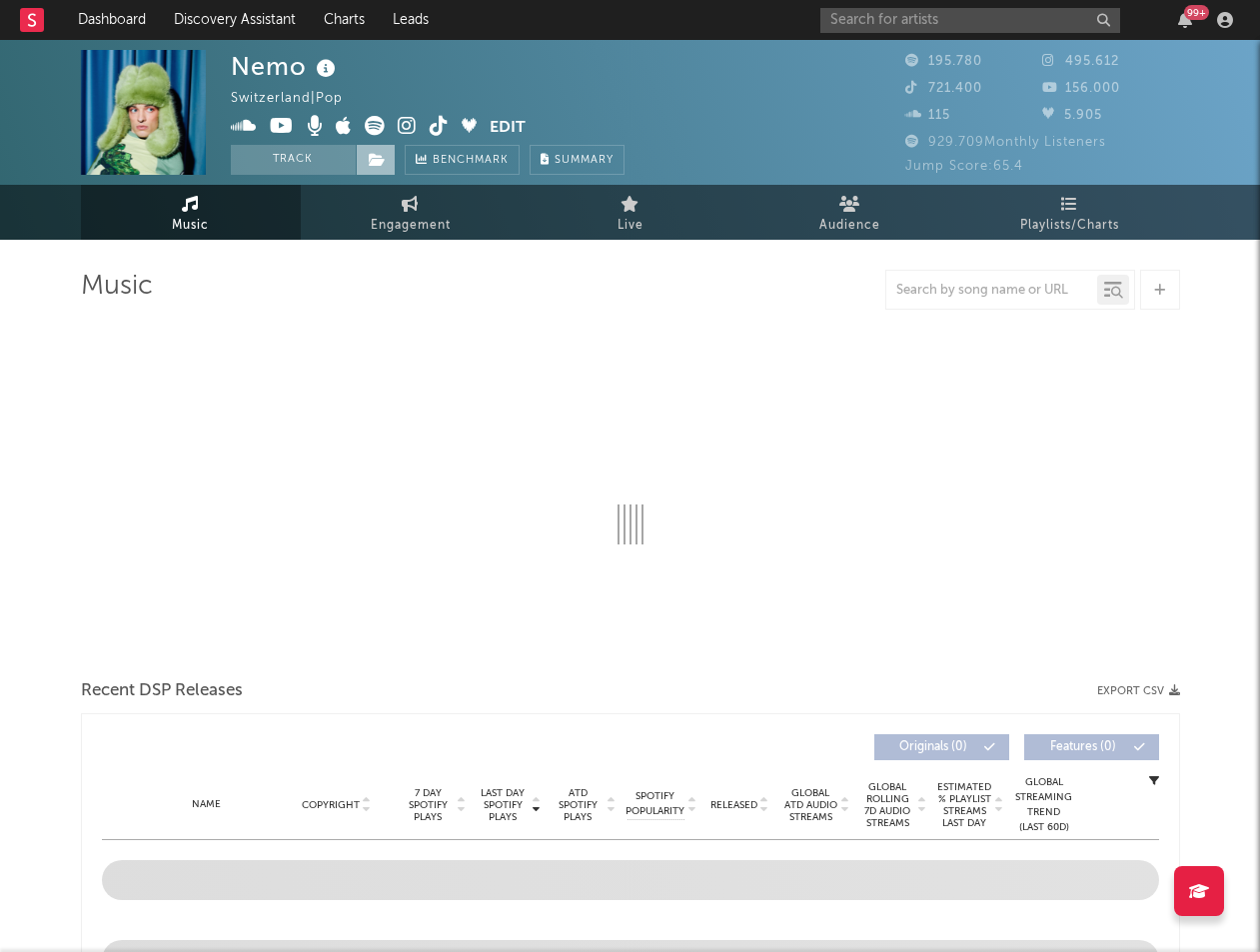 select on "6m" 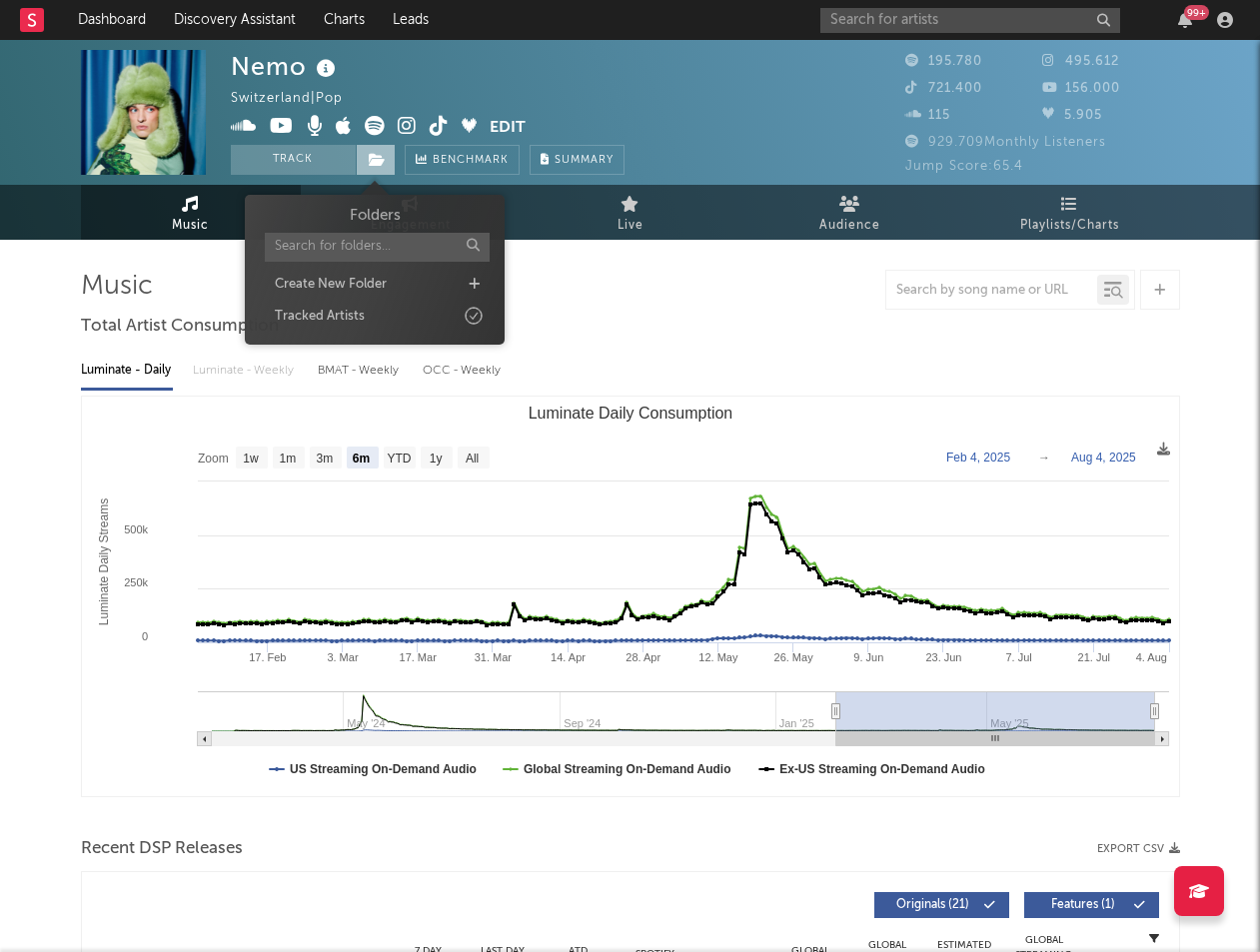 click at bounding box center [377, 160] 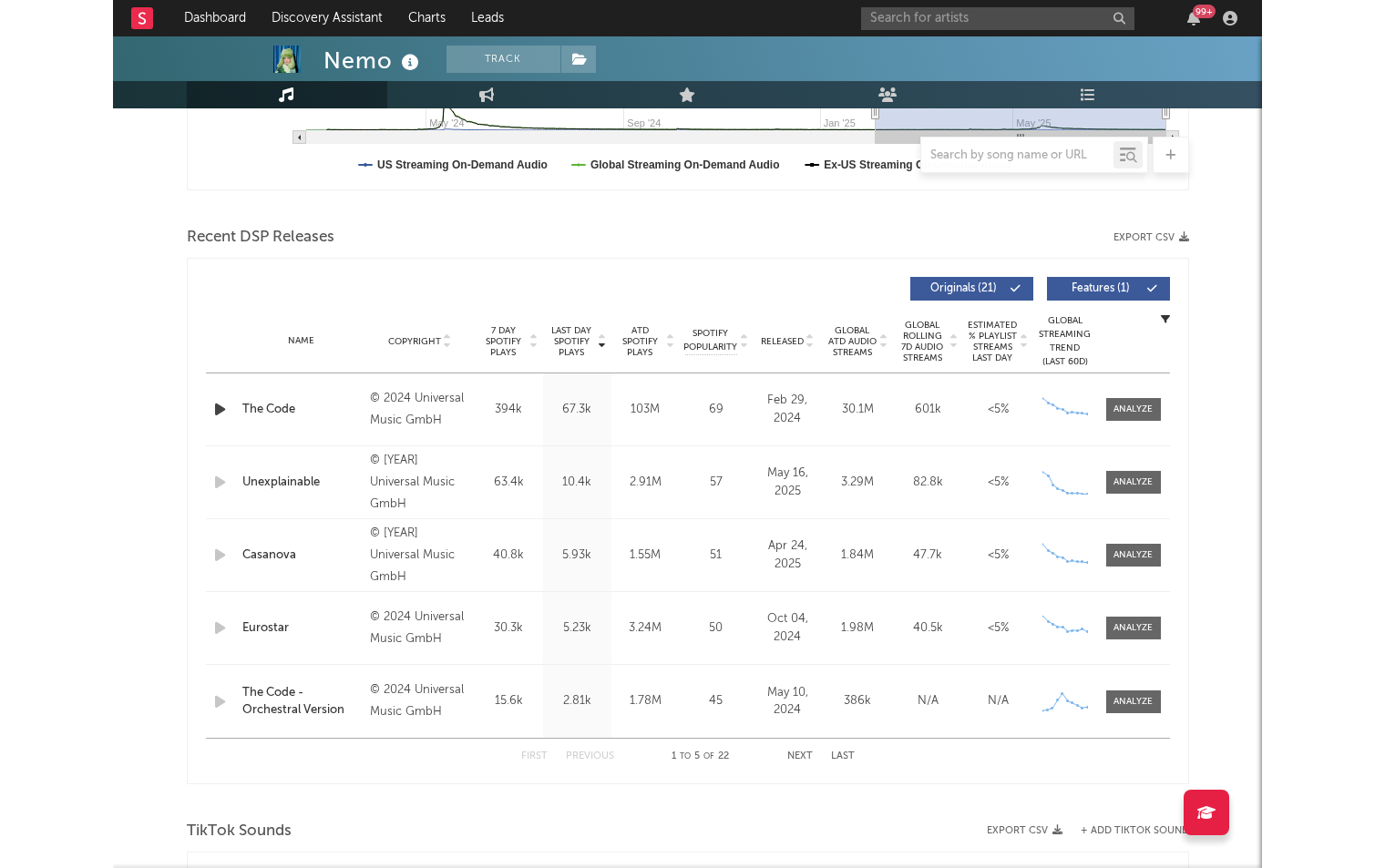 scroll, scrollTop: 546, scrollLeft: 0, axis: vertical 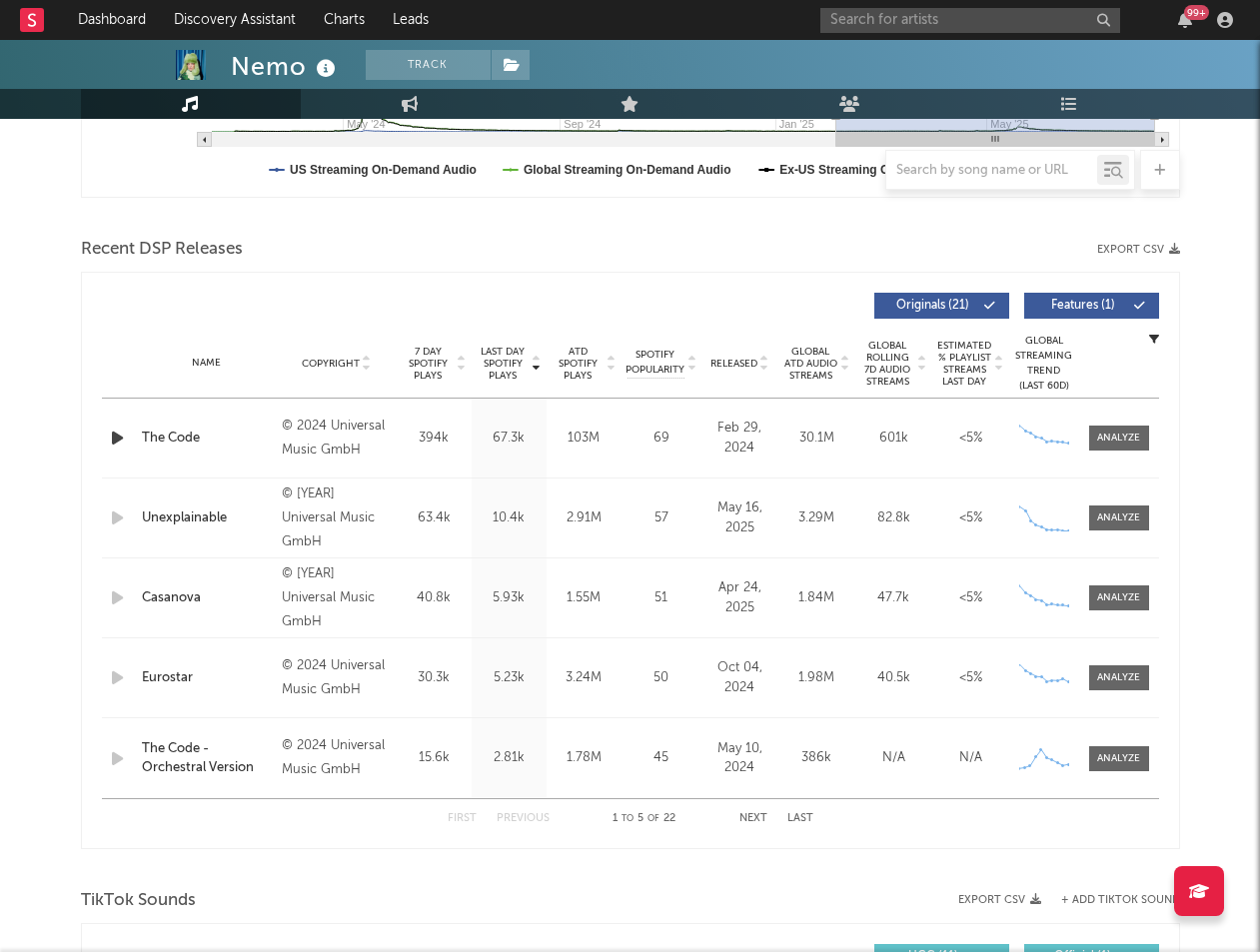 click on "Eurostar" at bounding box center [207, 678] 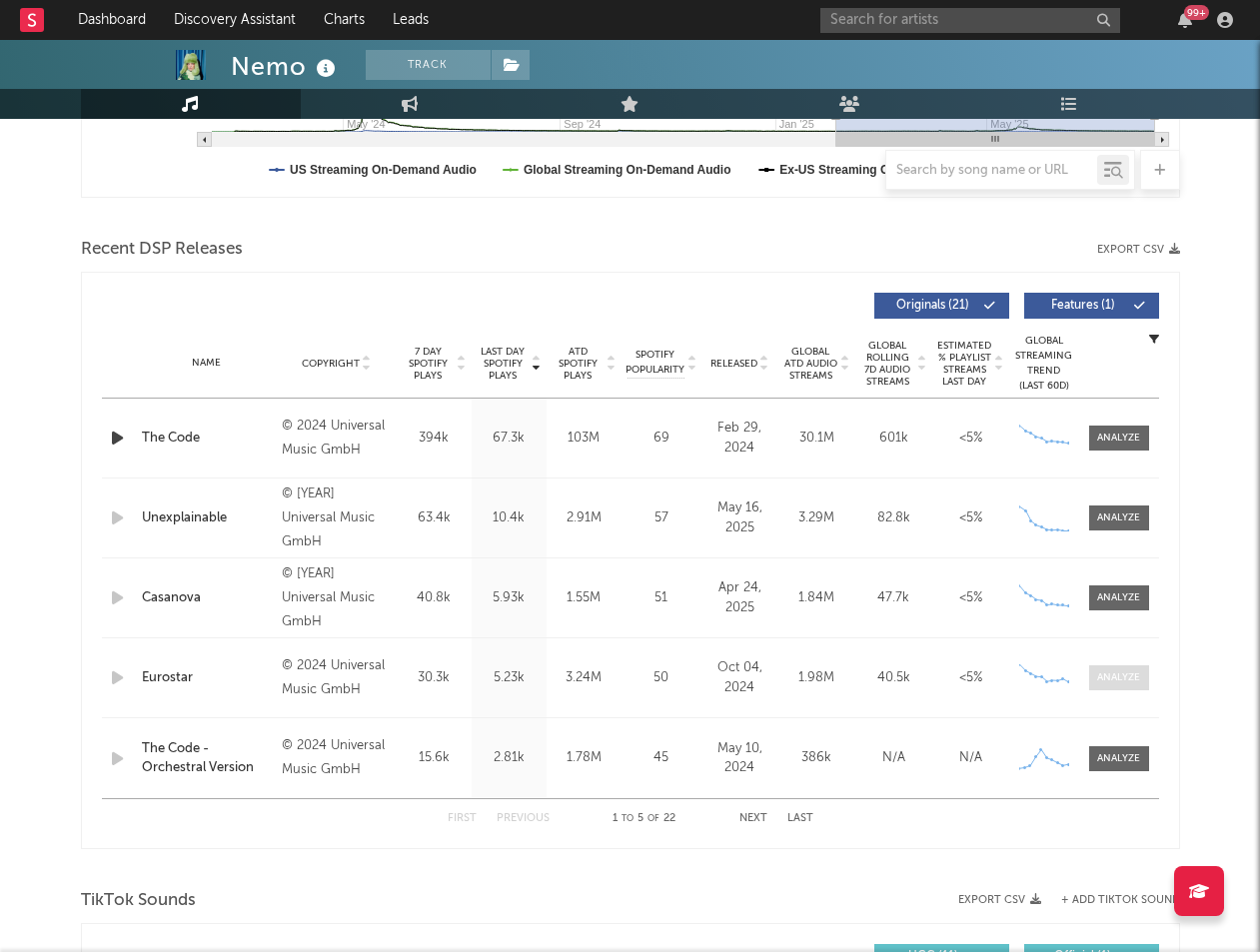 click at bounding box center (1118, 677) 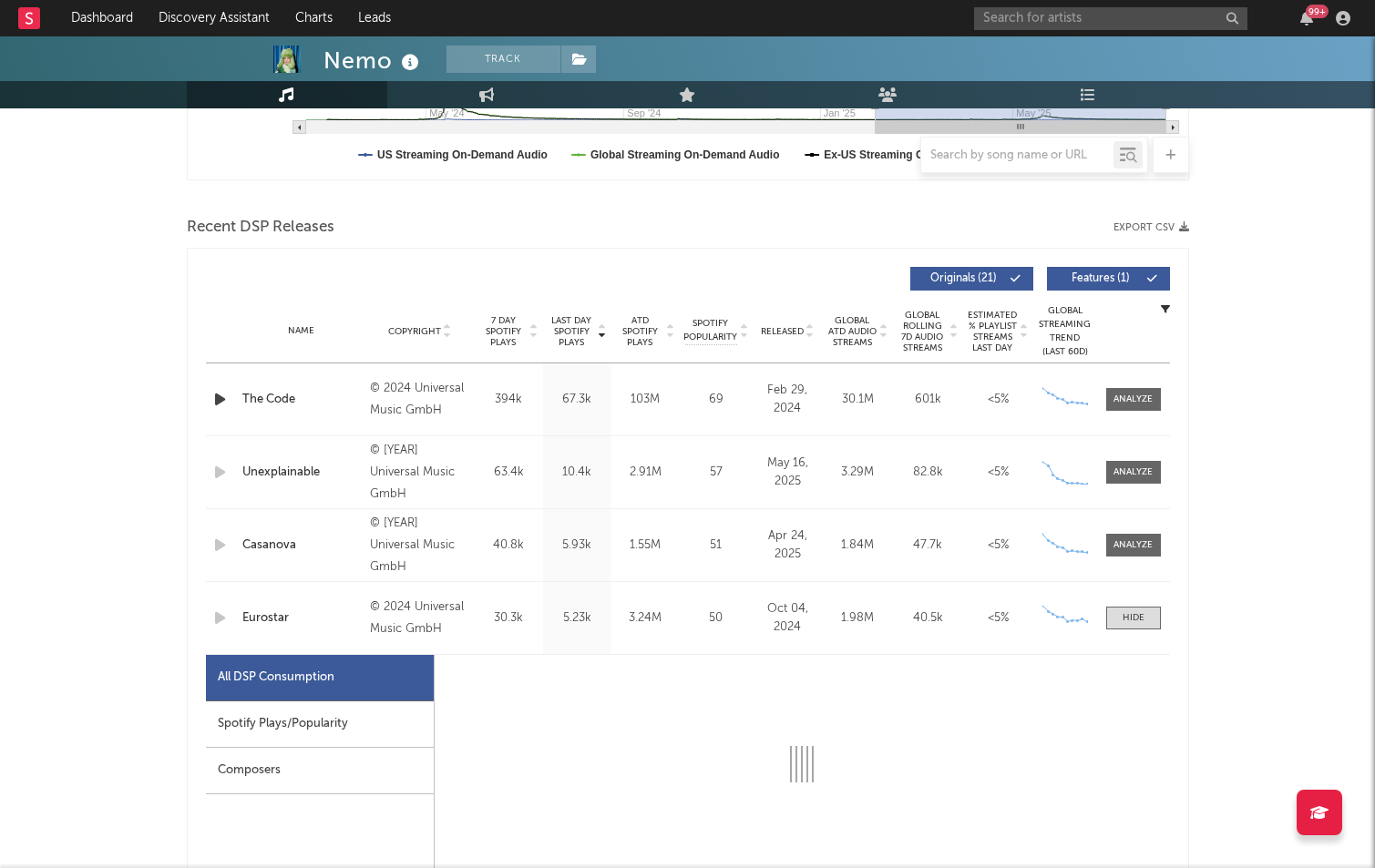 select on "6m" 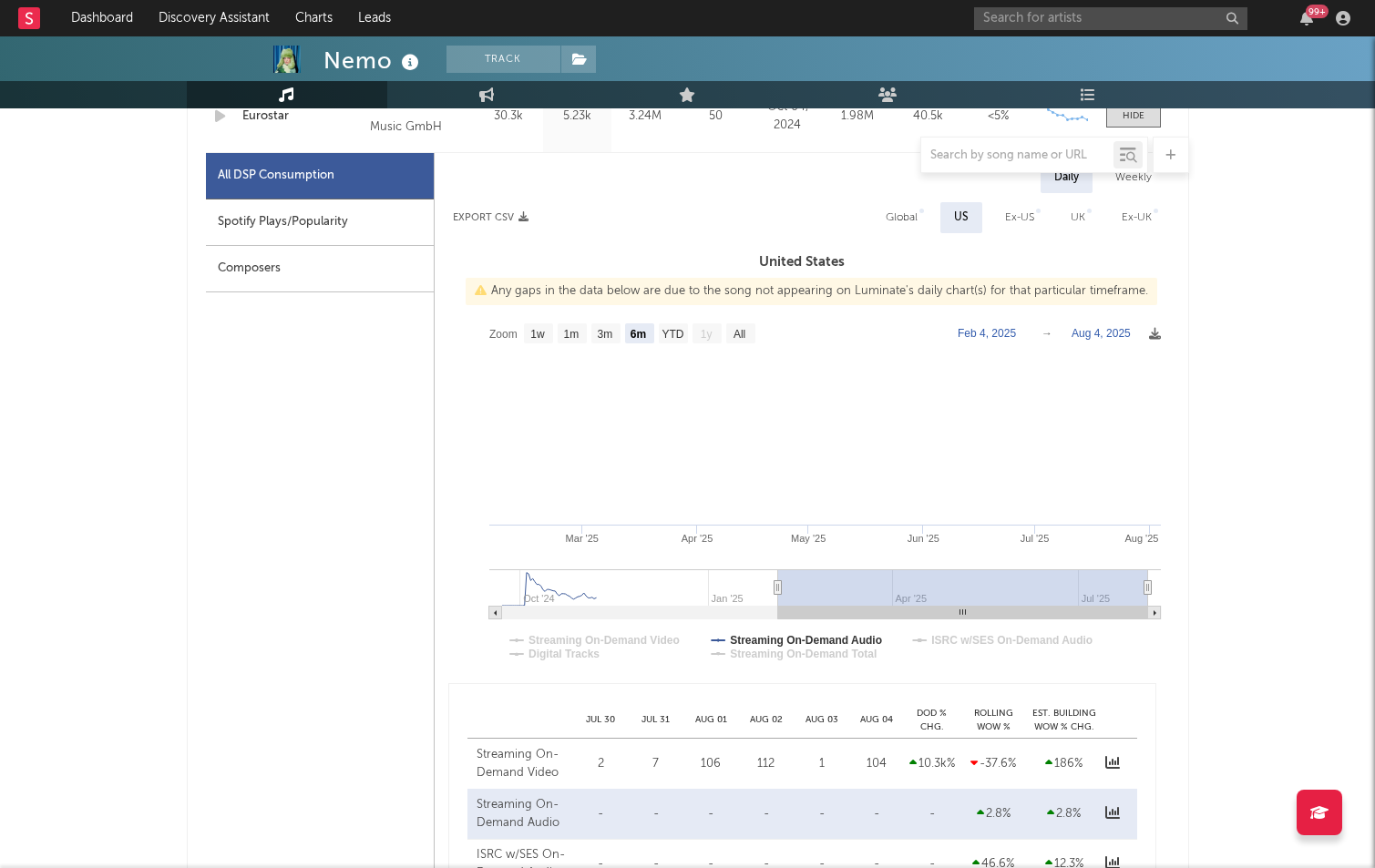 scroll, scrollTop: 1093, scrollLeft: 0, axis: vertical 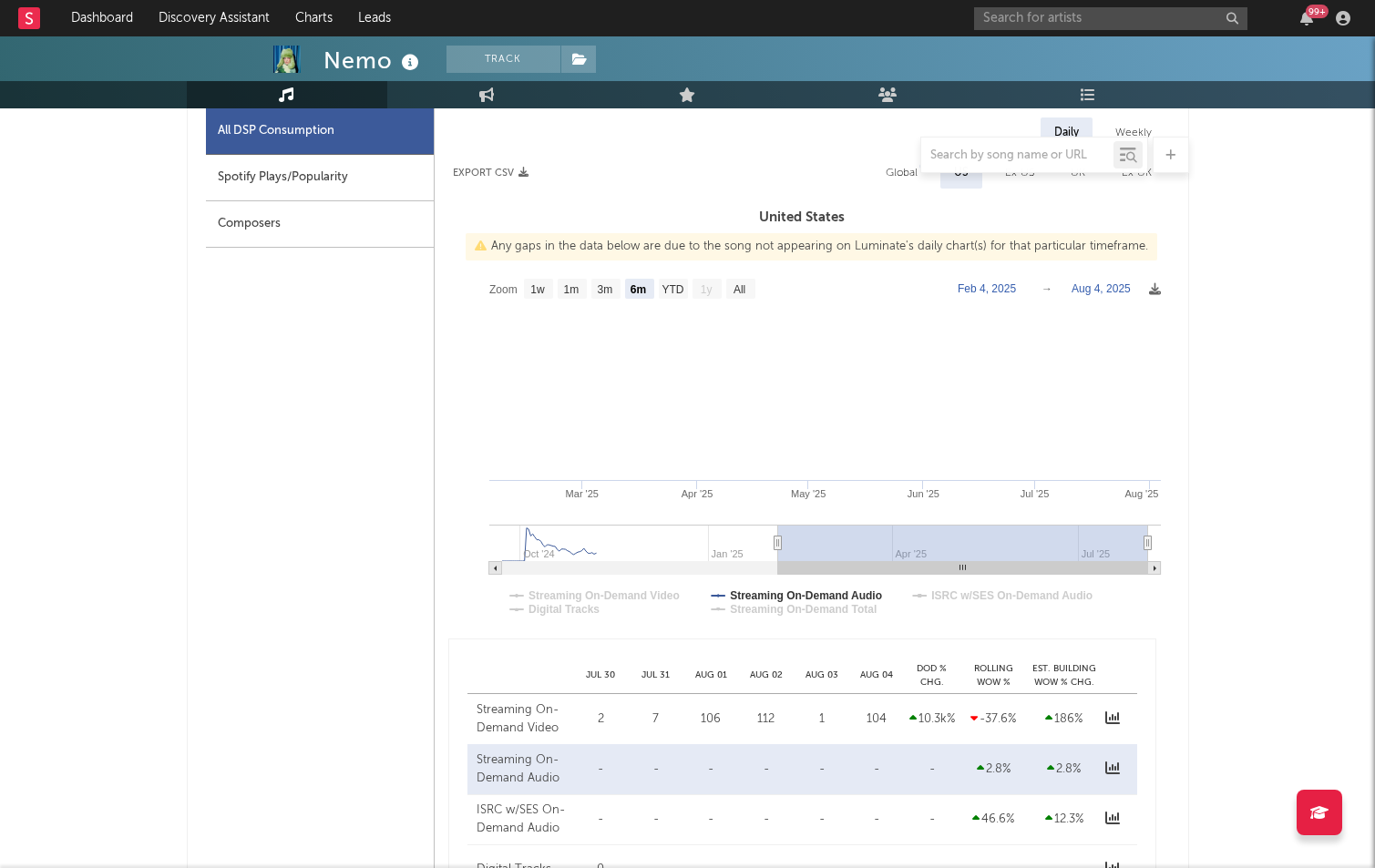 click on "Feb  4, 2025" 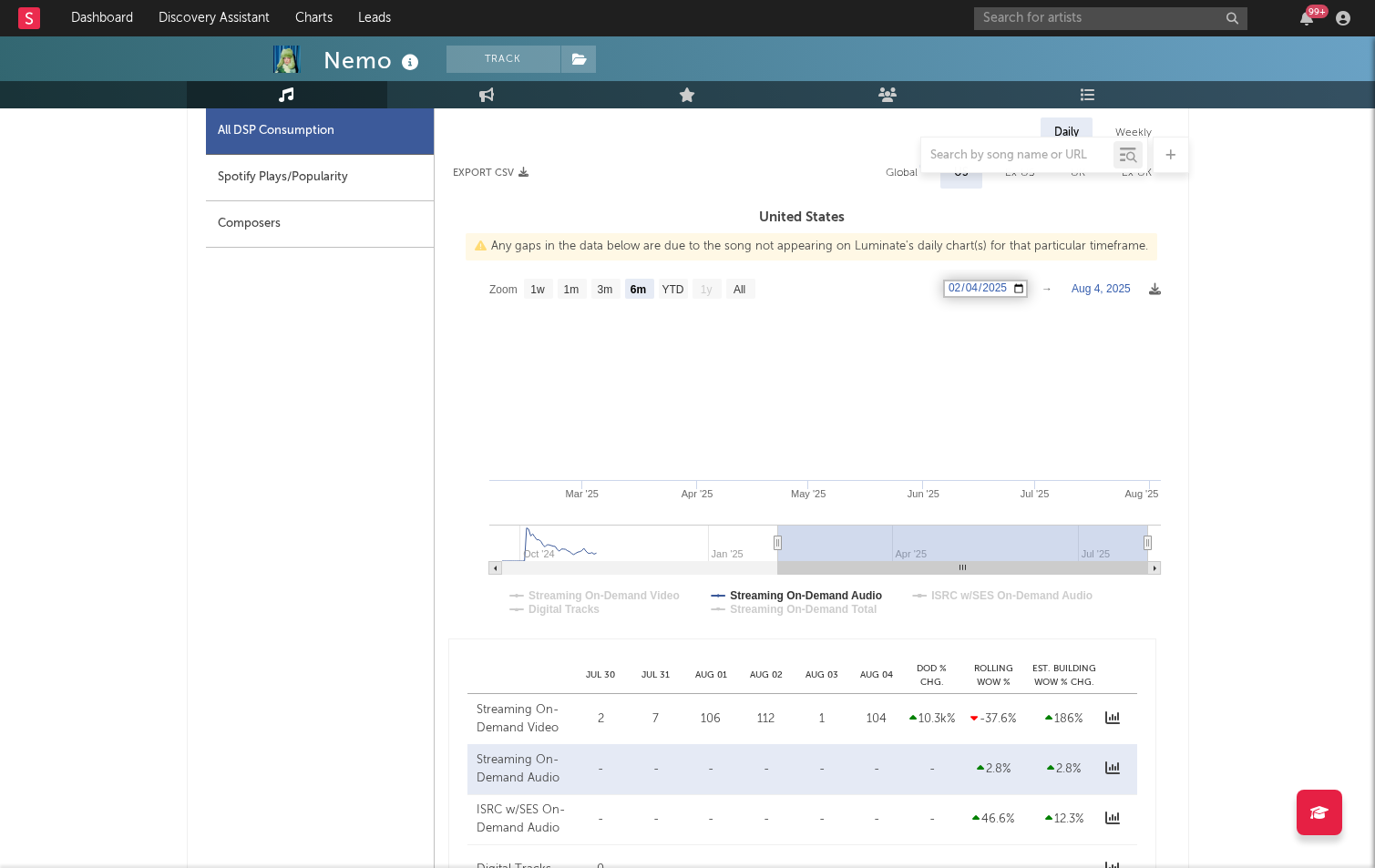 click on "2025-02-04" at bounding box center (985, 289) 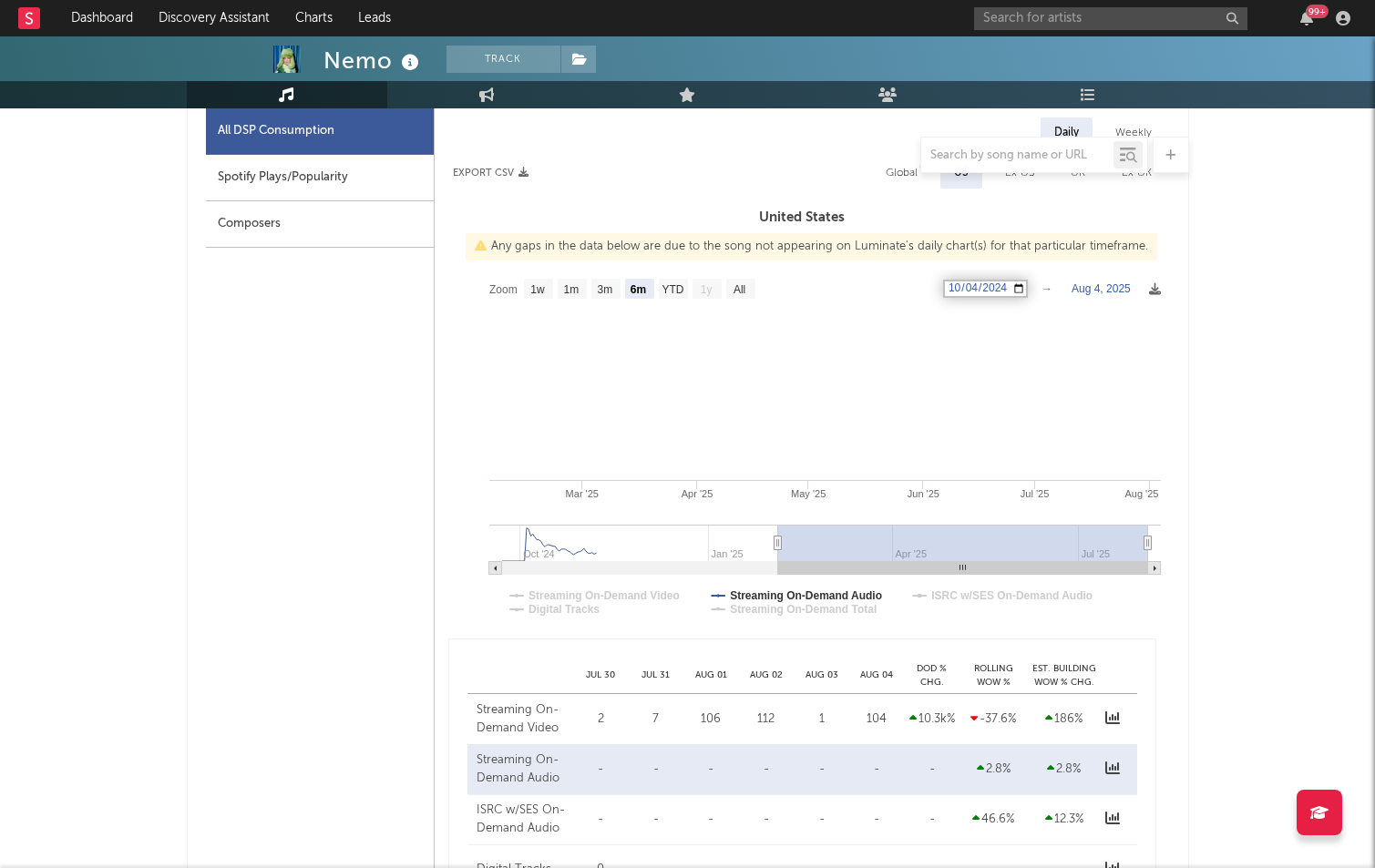 type on "2024-10-04" 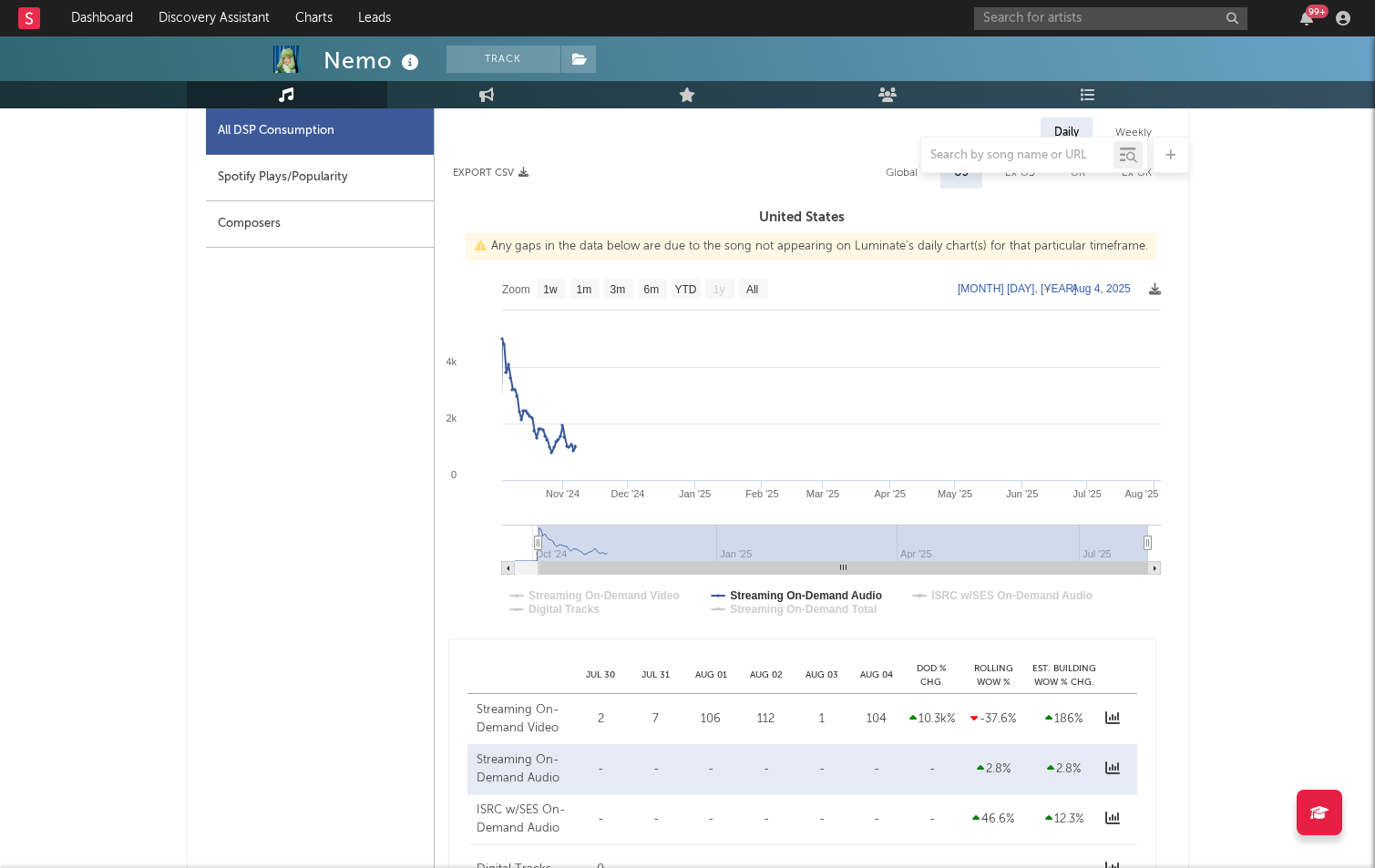 click on "Aug  4, 2025" 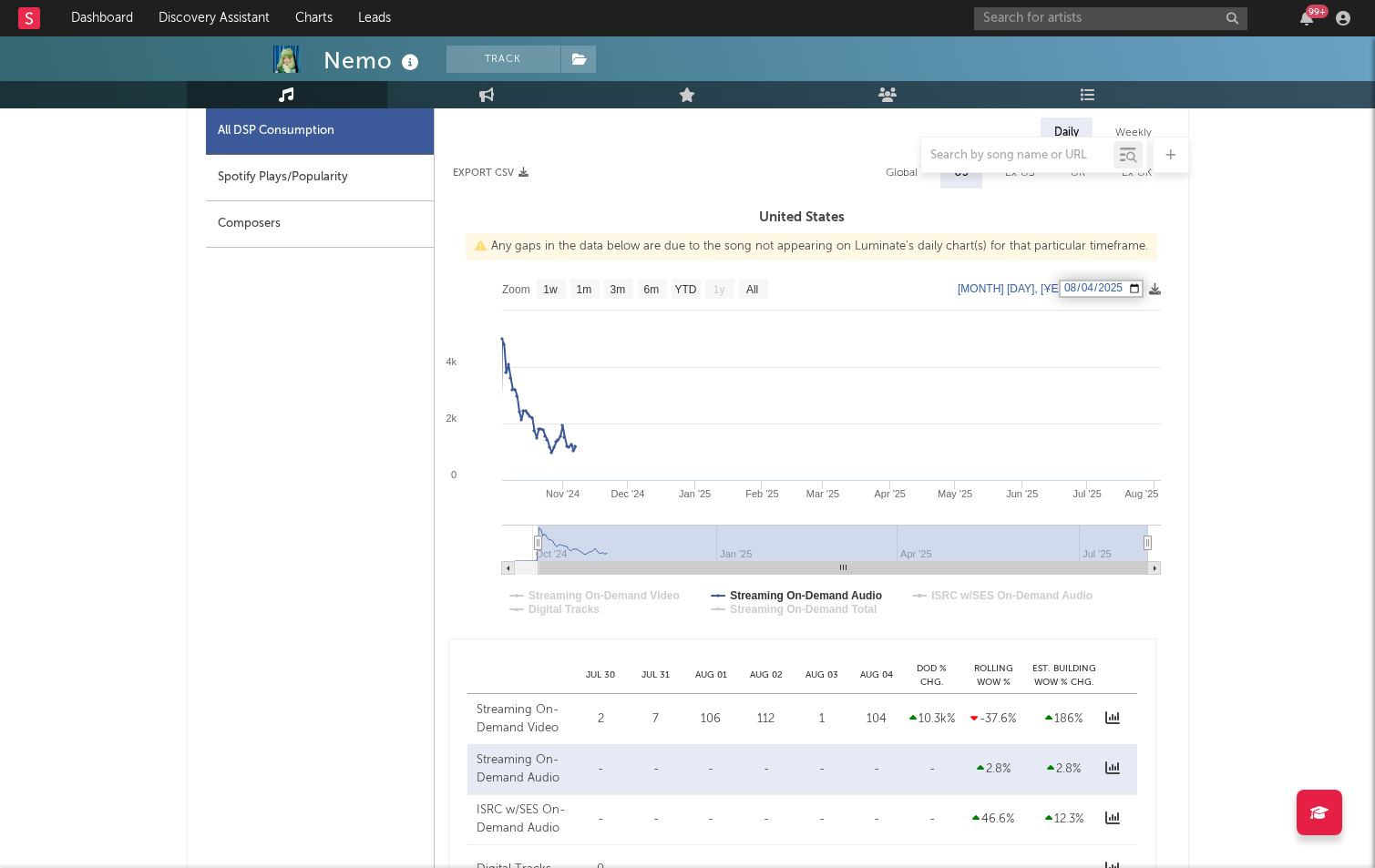click on "2025-08-04" at bounding box center [1101, 289] 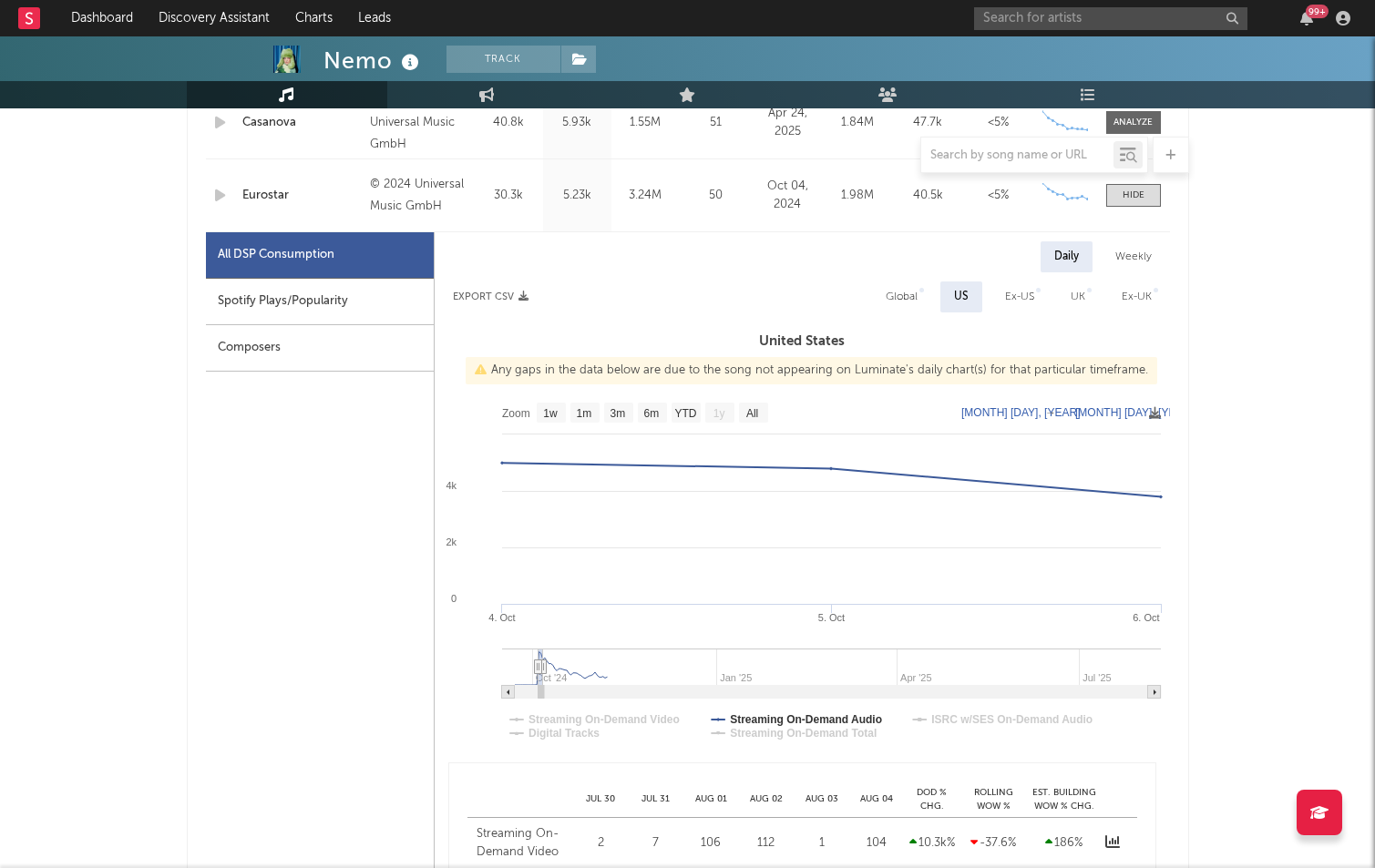 scroll, scrollTop: 1002, scrollLeft: 0, axis: vertical 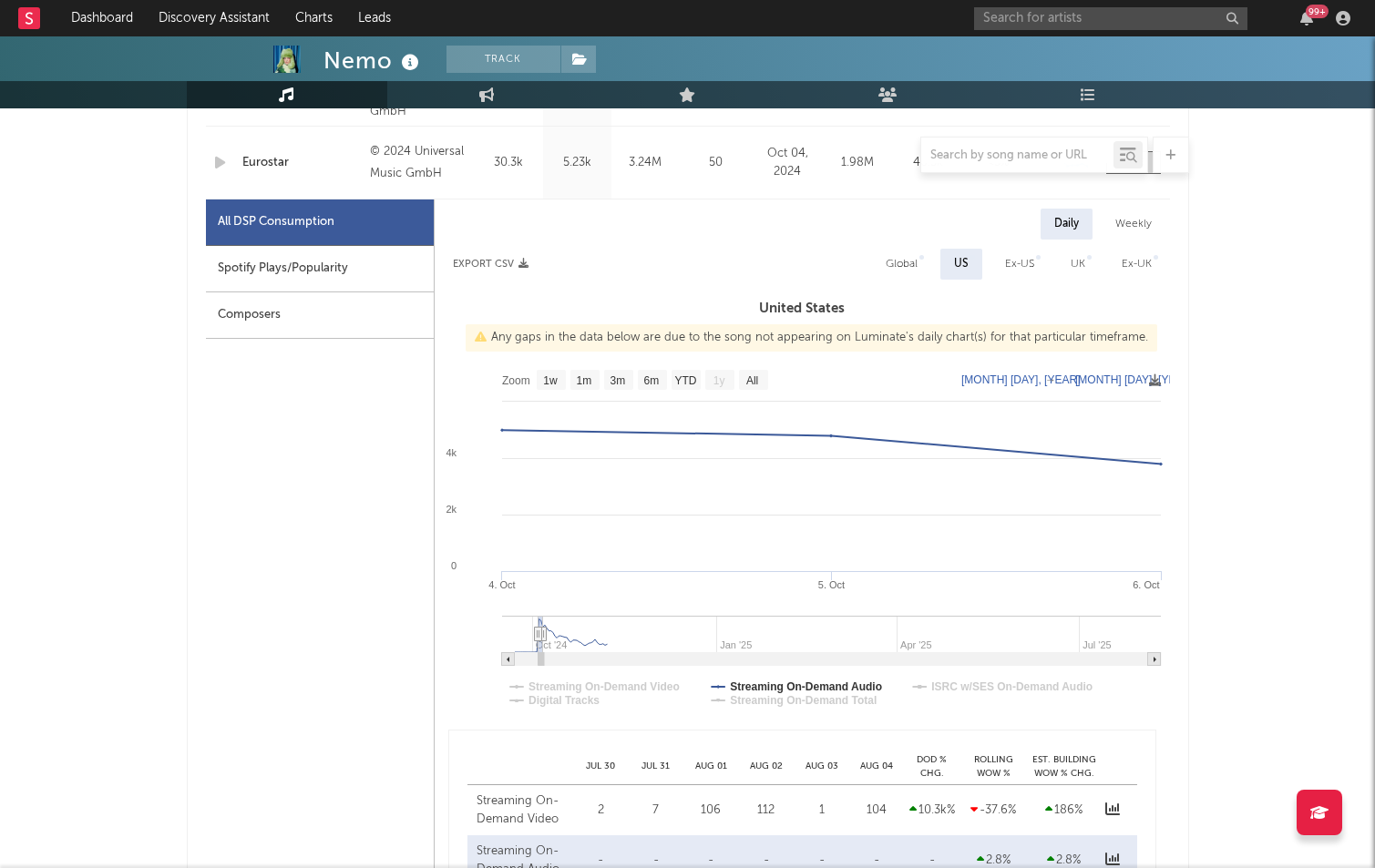 click on "Global" at bounding box center [901, 264] 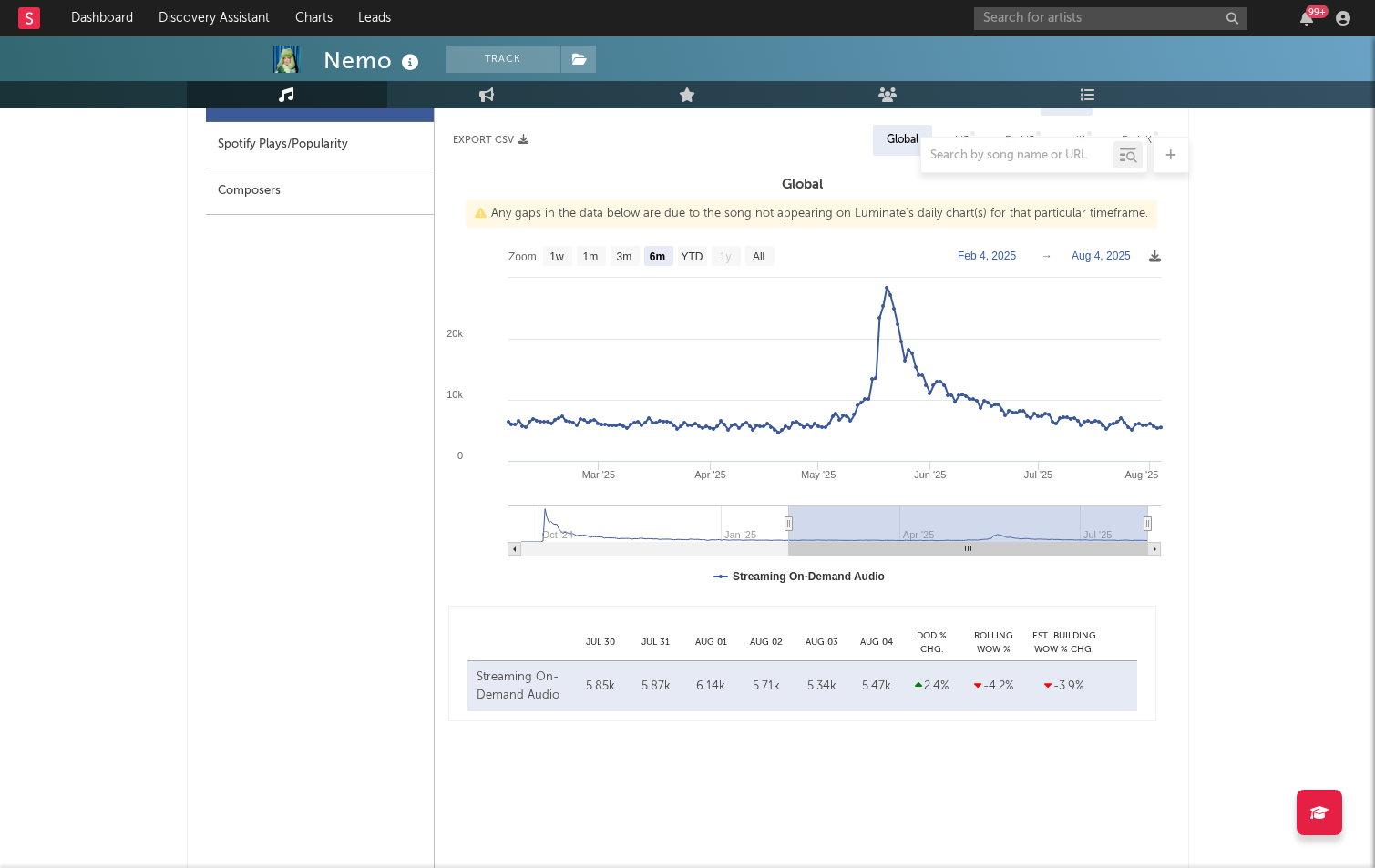 scroll, scrollTop: 1093, scrollLeft: 0, axis: vertical 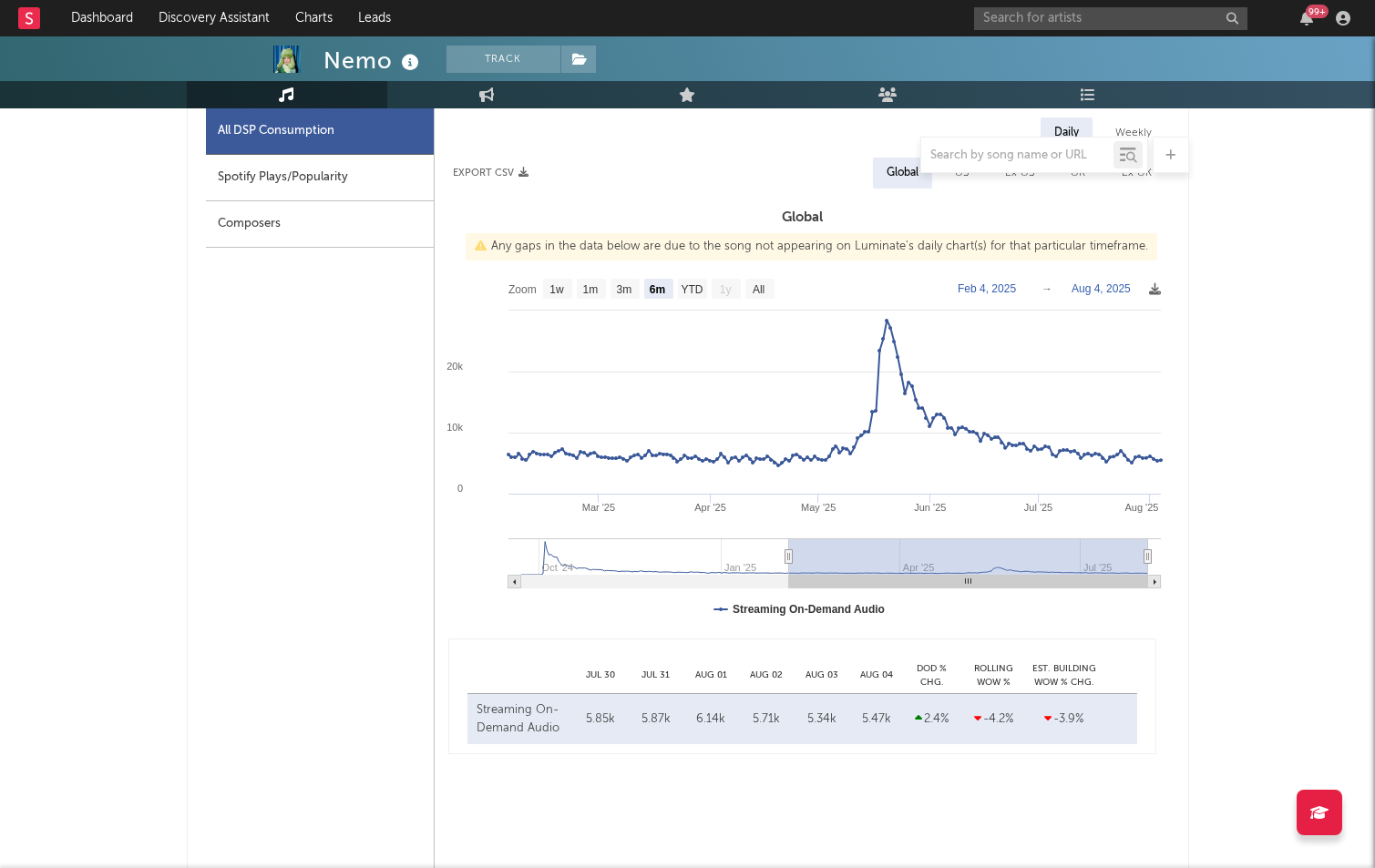 click on "Feb  4, 2025" 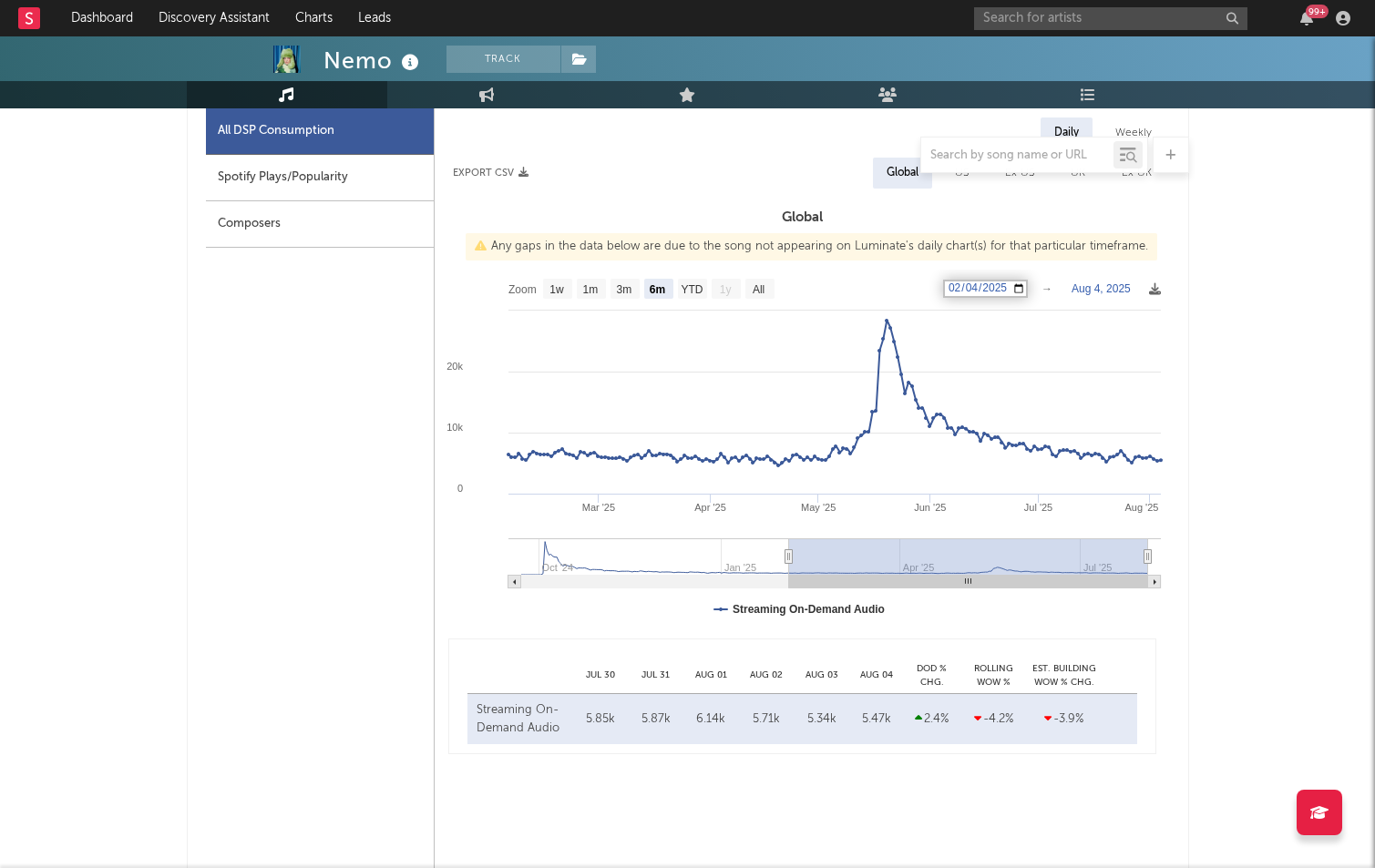 click on "2025-02-04" at bounding box center (985, 289) 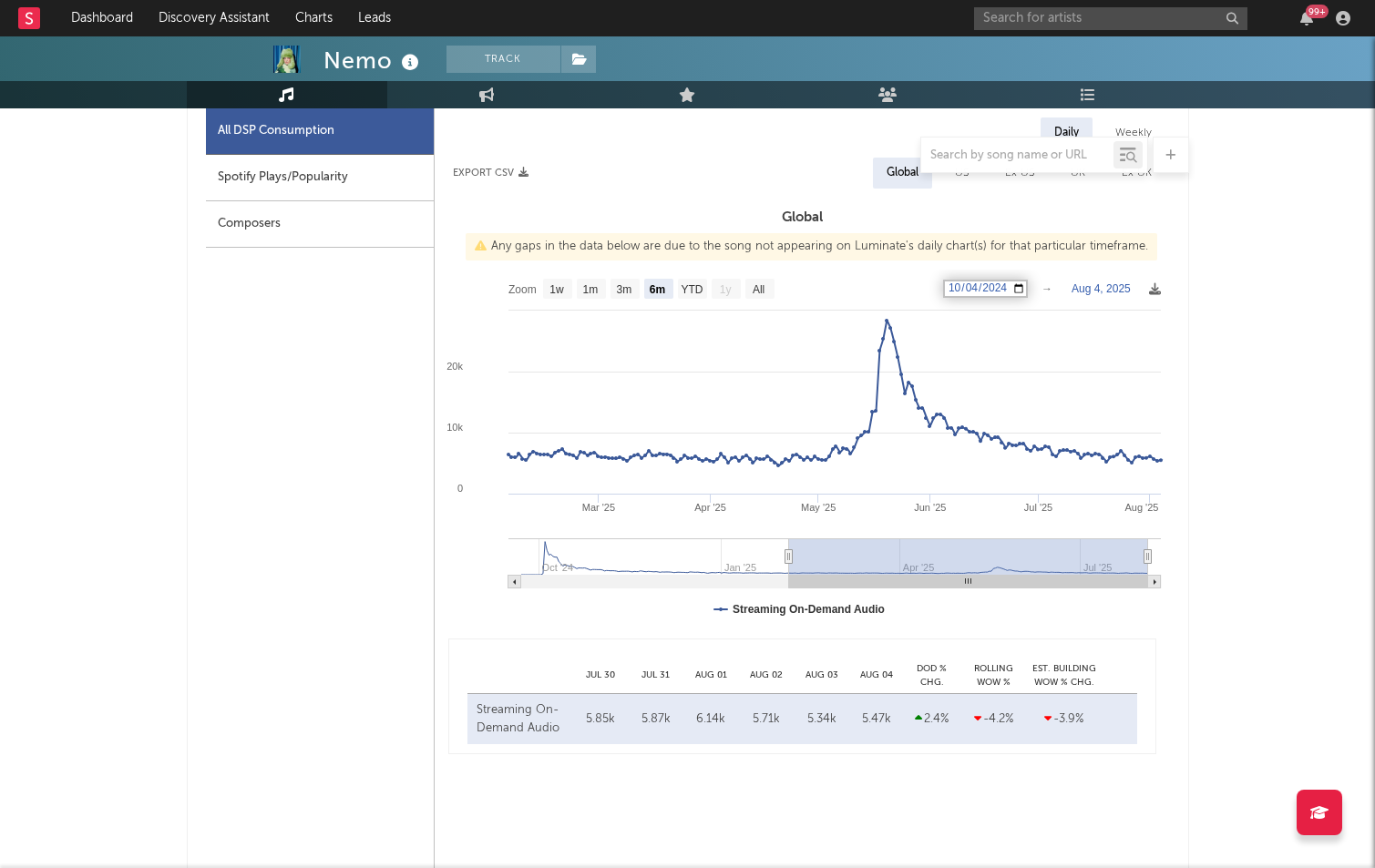 type on "2024-10-04" 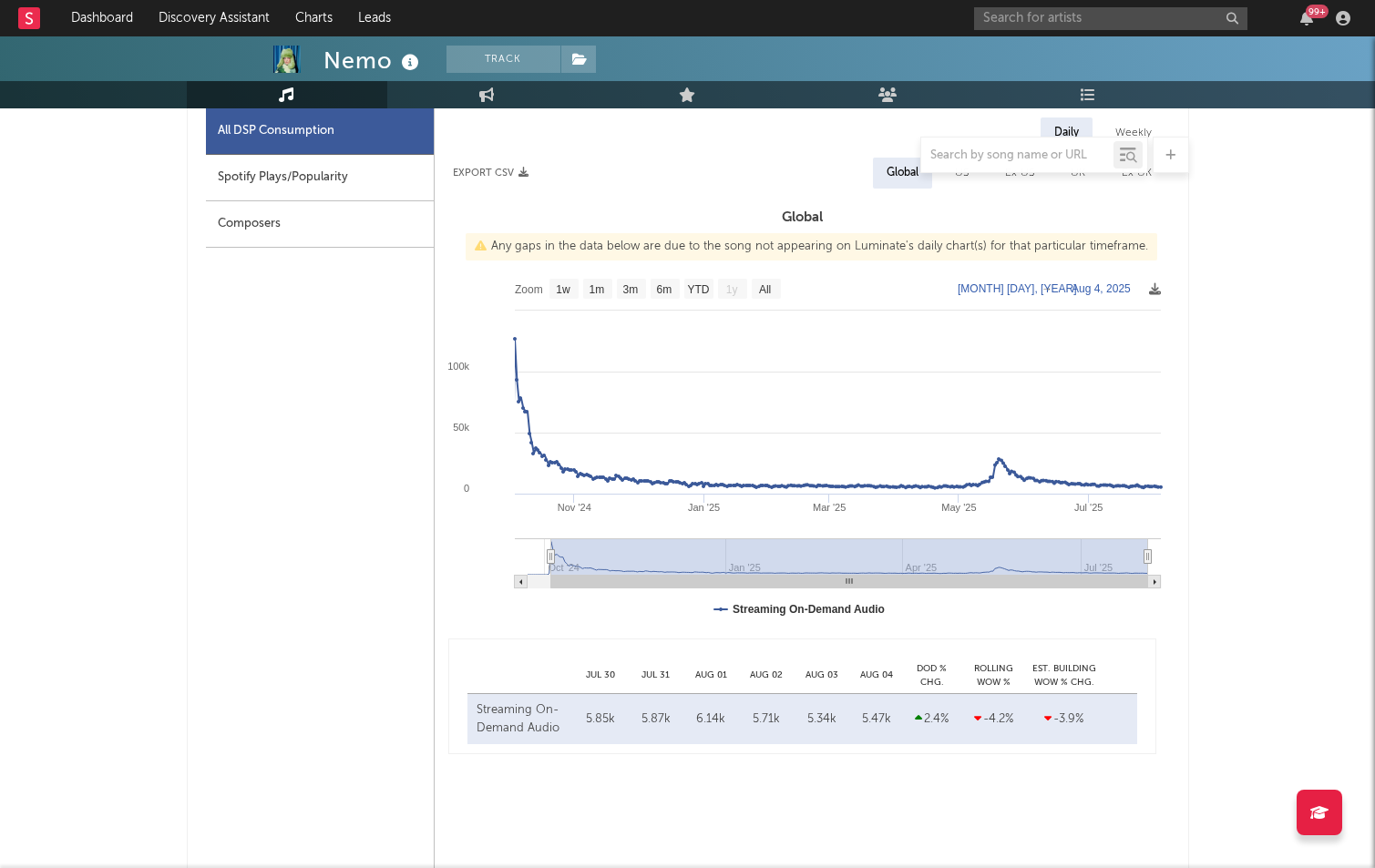 click on "Aug  4, 2025" 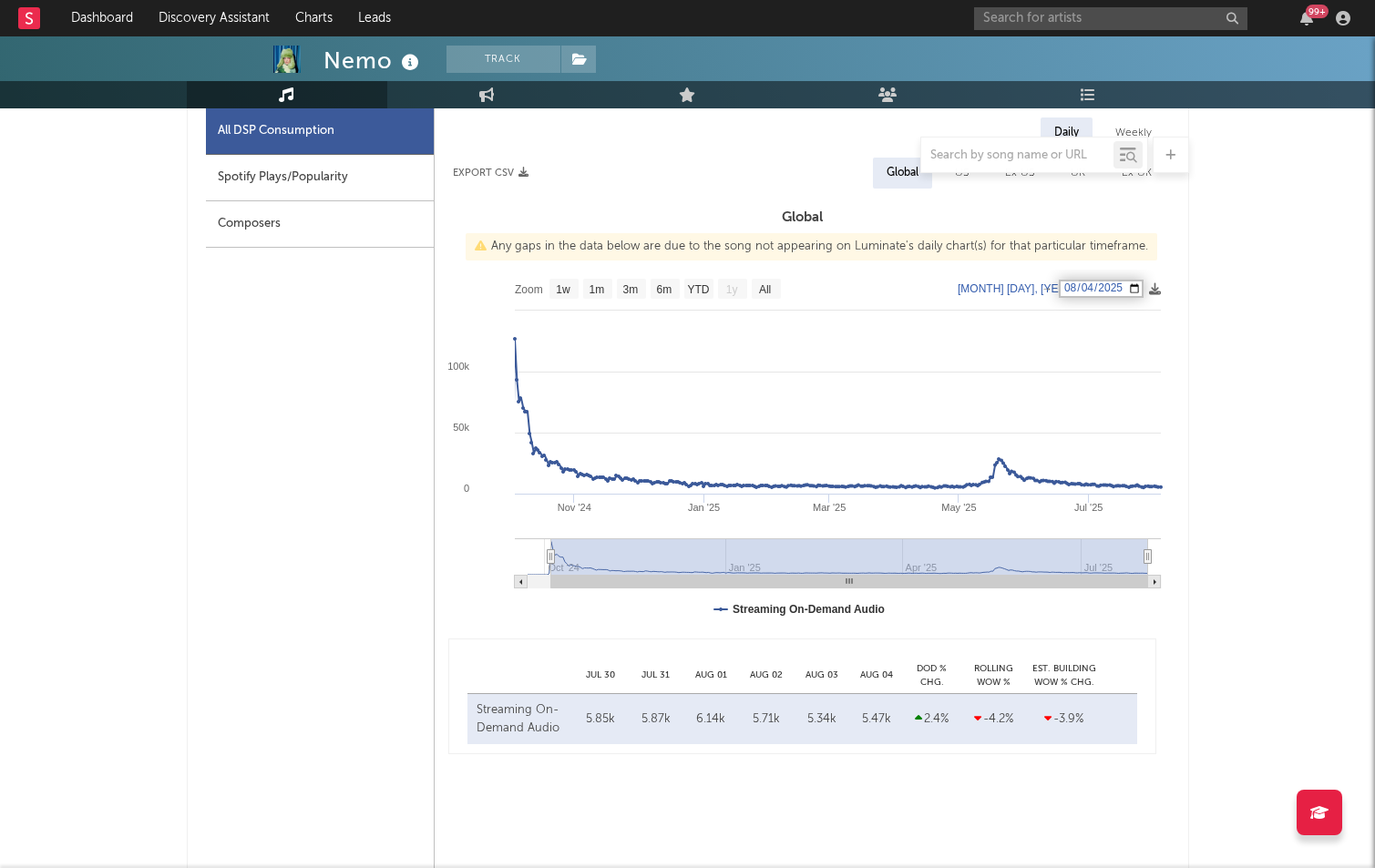 click on "2025-08-04" at bounding box center [1101, 289] 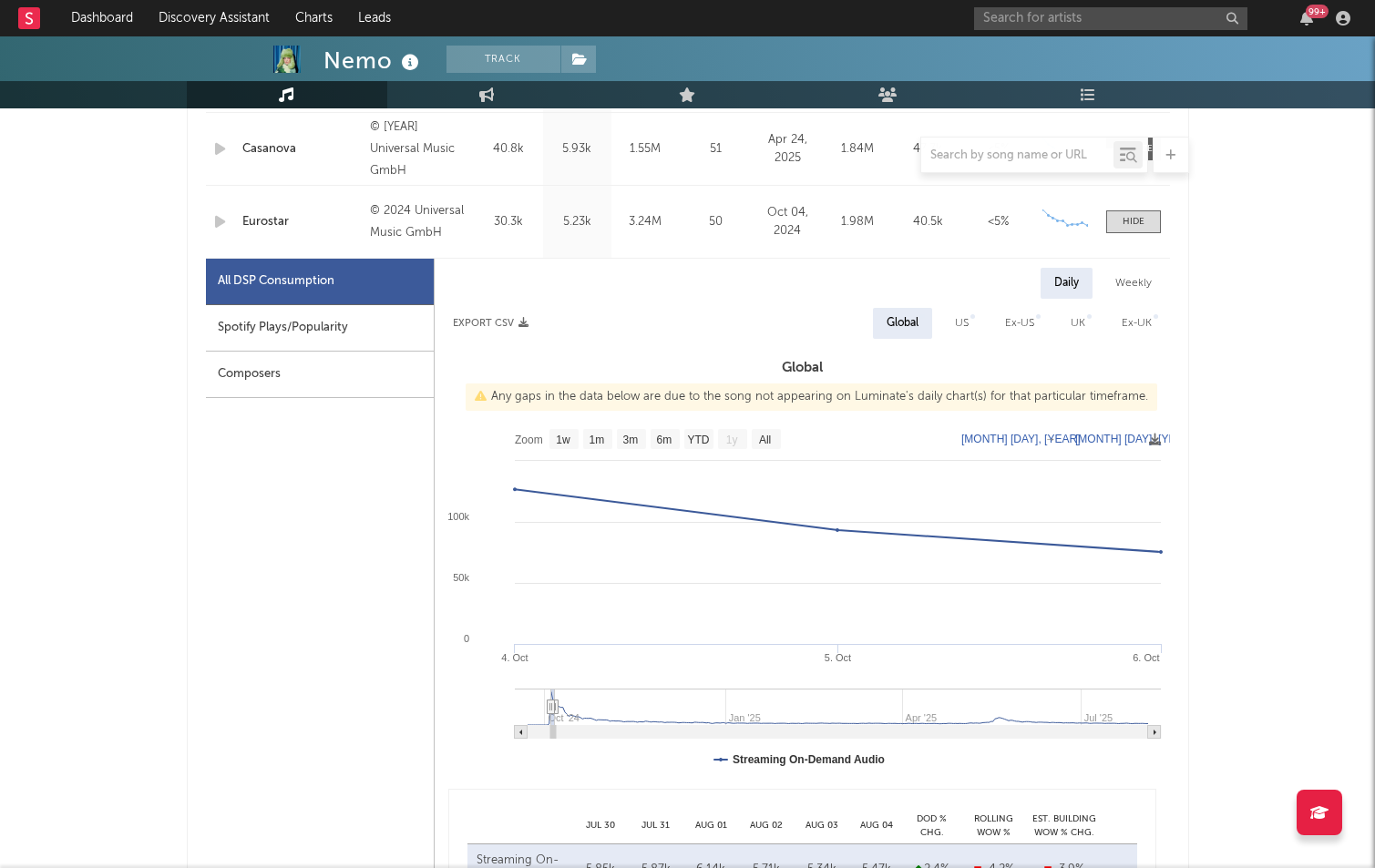 scroll, scrollTop: 911, scrollLeft: 0, axis: vertical 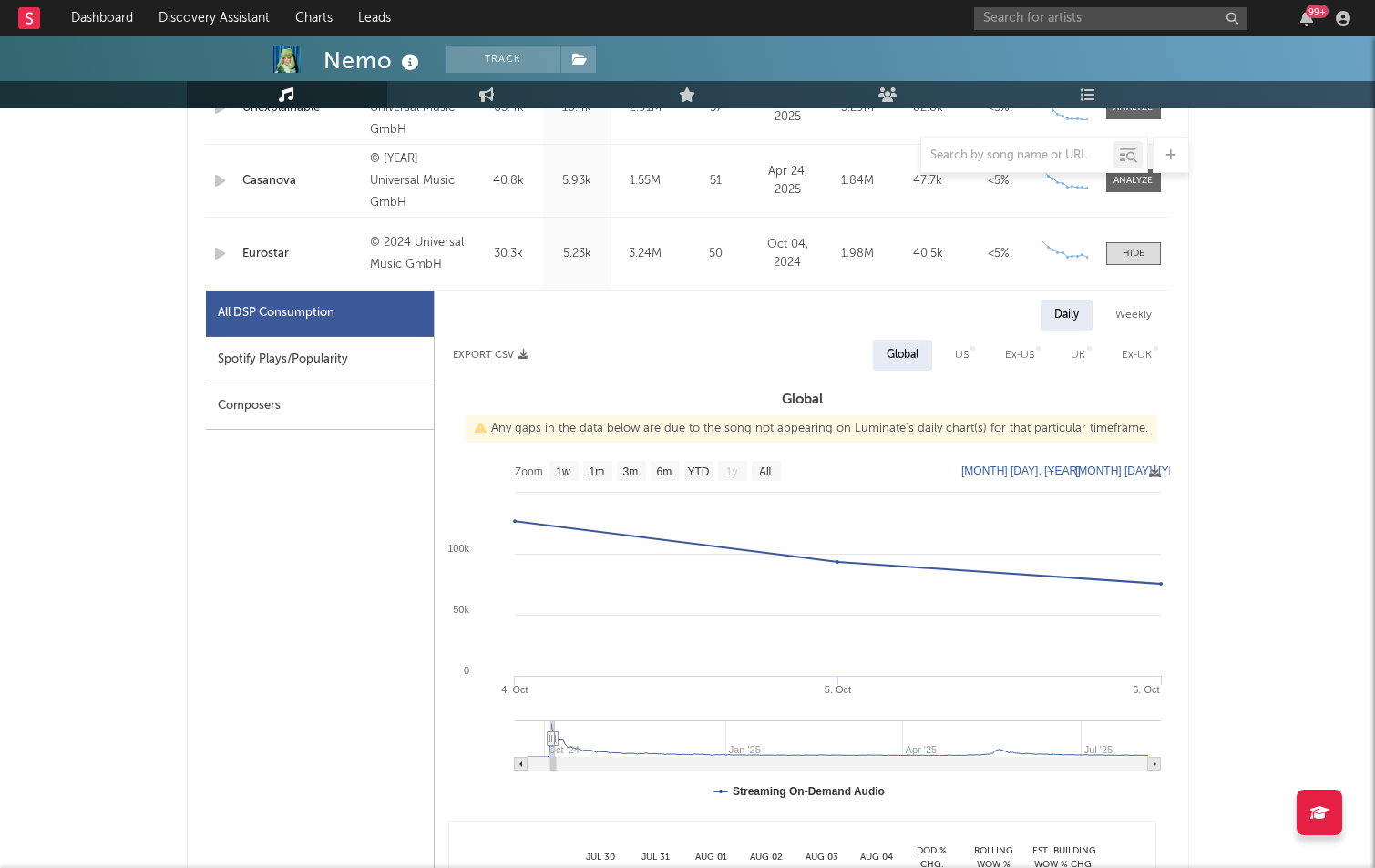 click on "Export CSV" at bounding box center (490, 355) 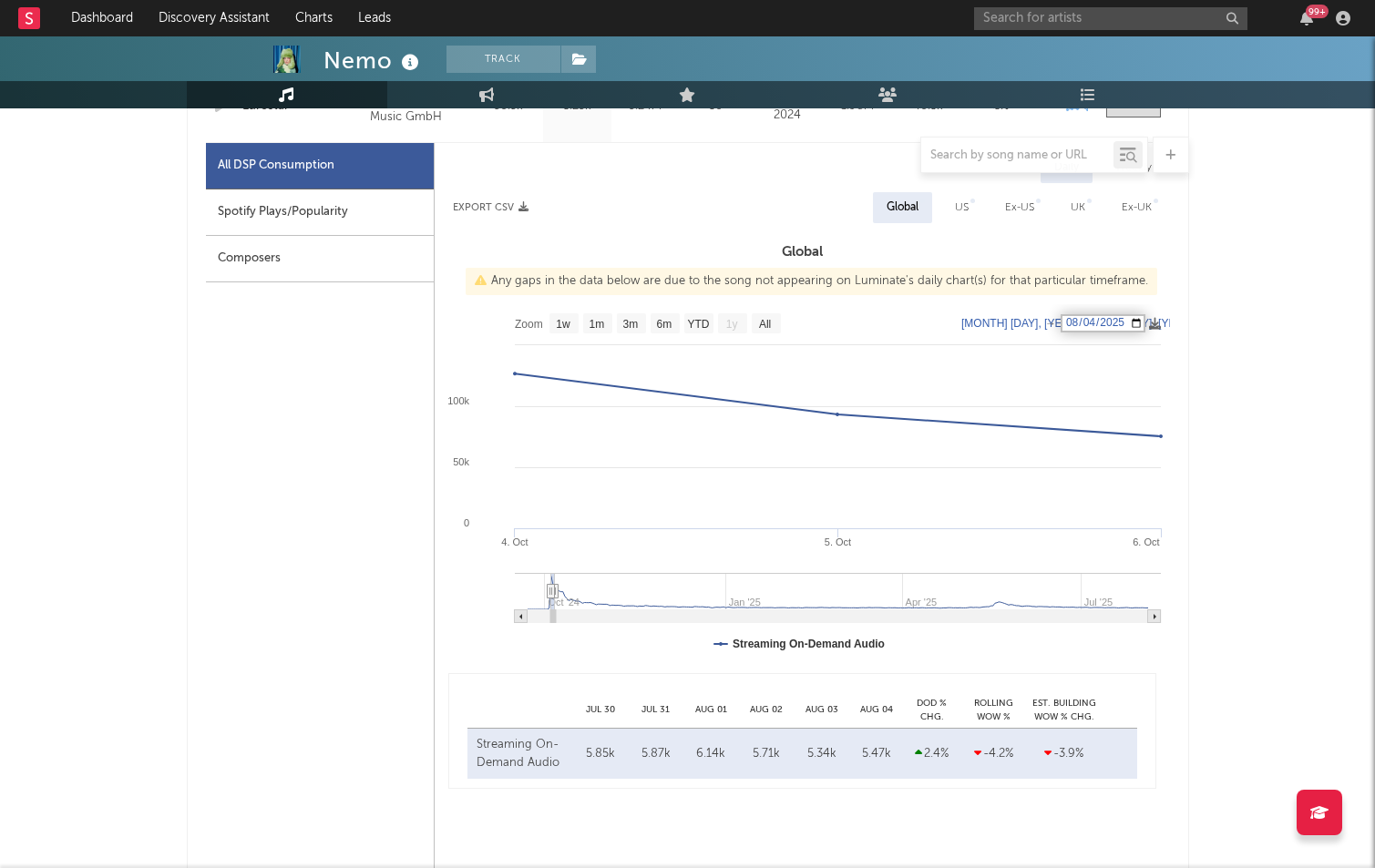 scroll, scrollTop: 1055, scrollLeft: 0, axis: vertical 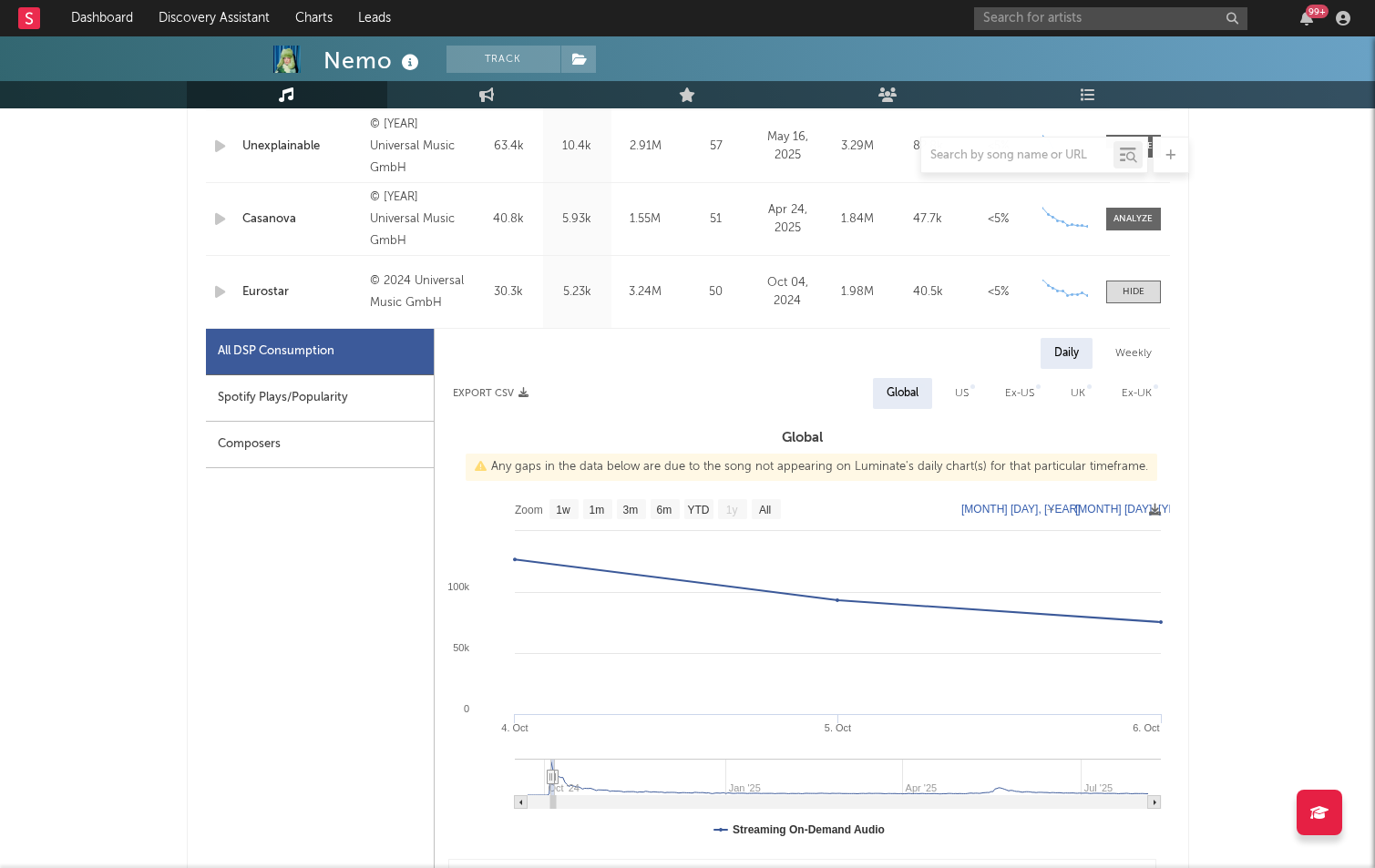 click on "Weekly" at bounding box center [1134, 353] 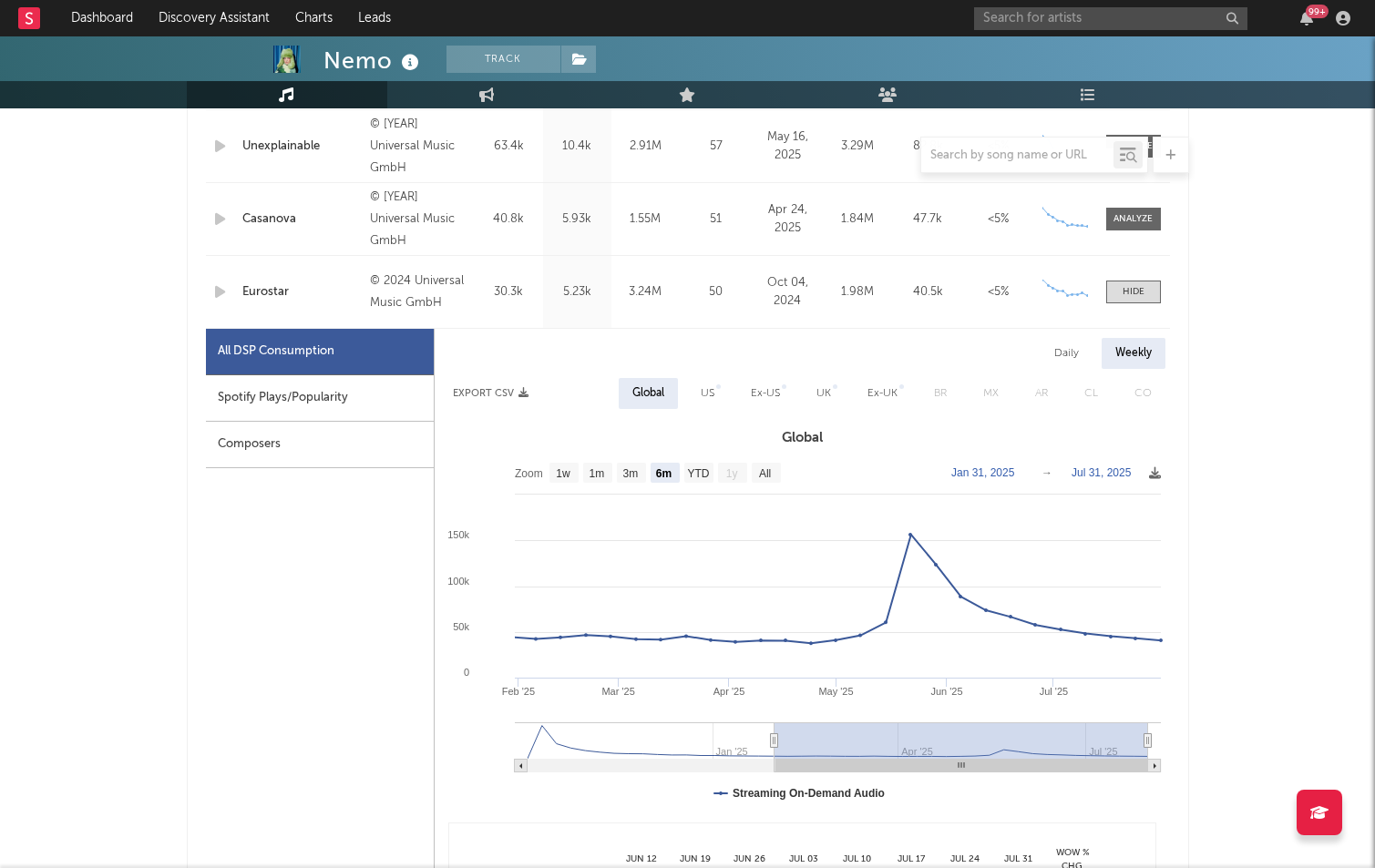 click on "Jan 31, 2025" 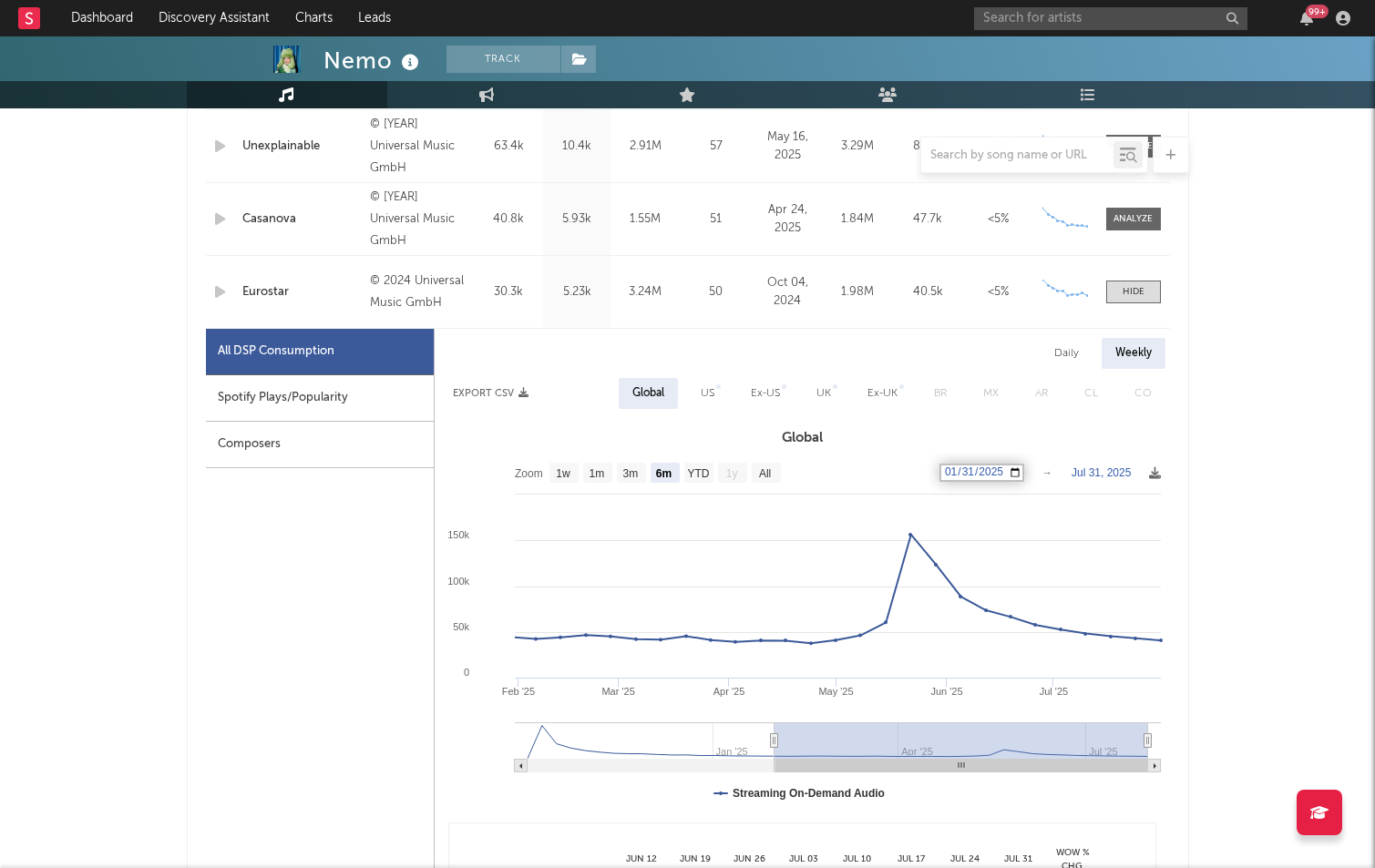 click on "2025-01-31" at bounding box center [981, 473] 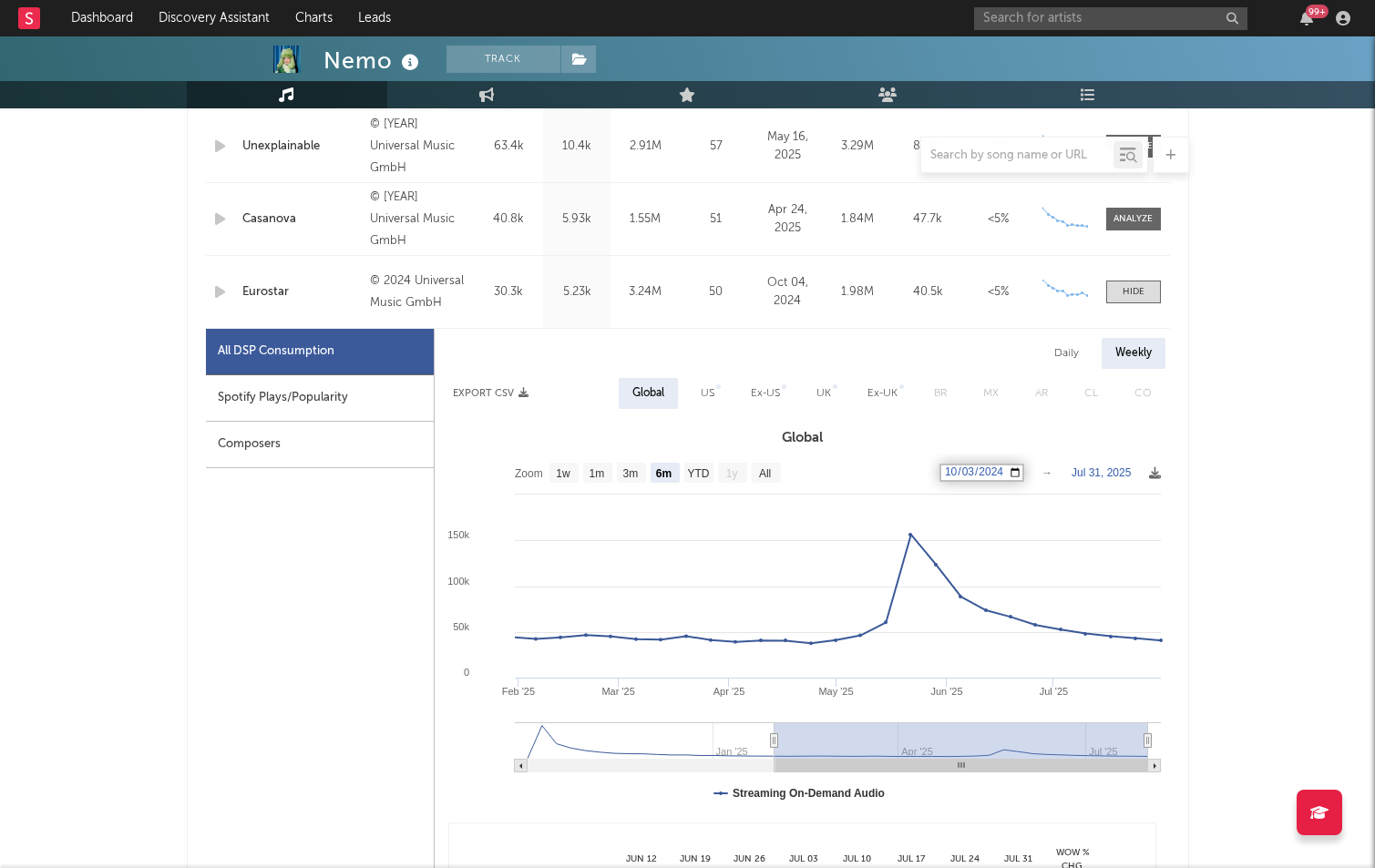 type on "2024-10-03" 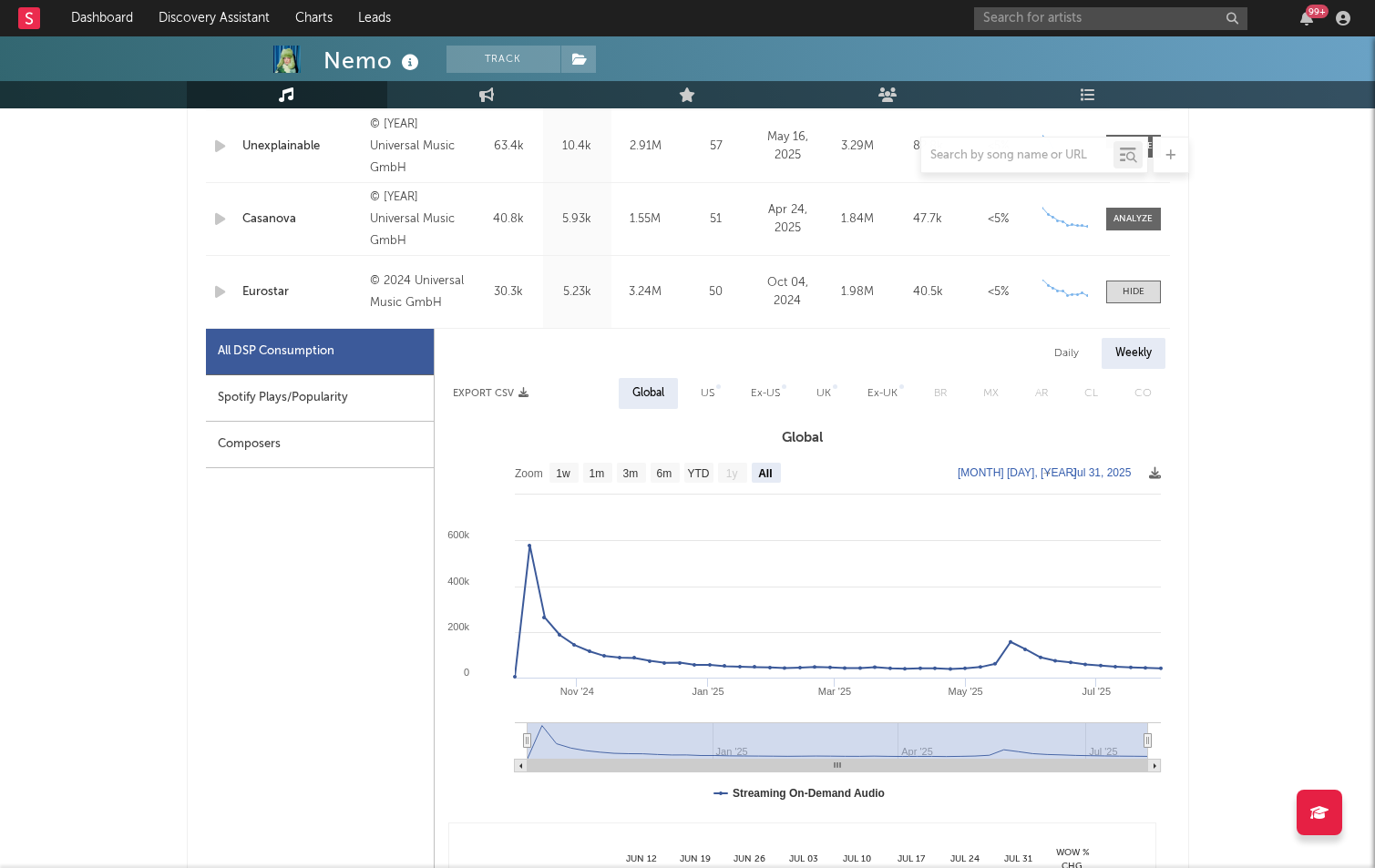 click on "Jul 31, 2025" 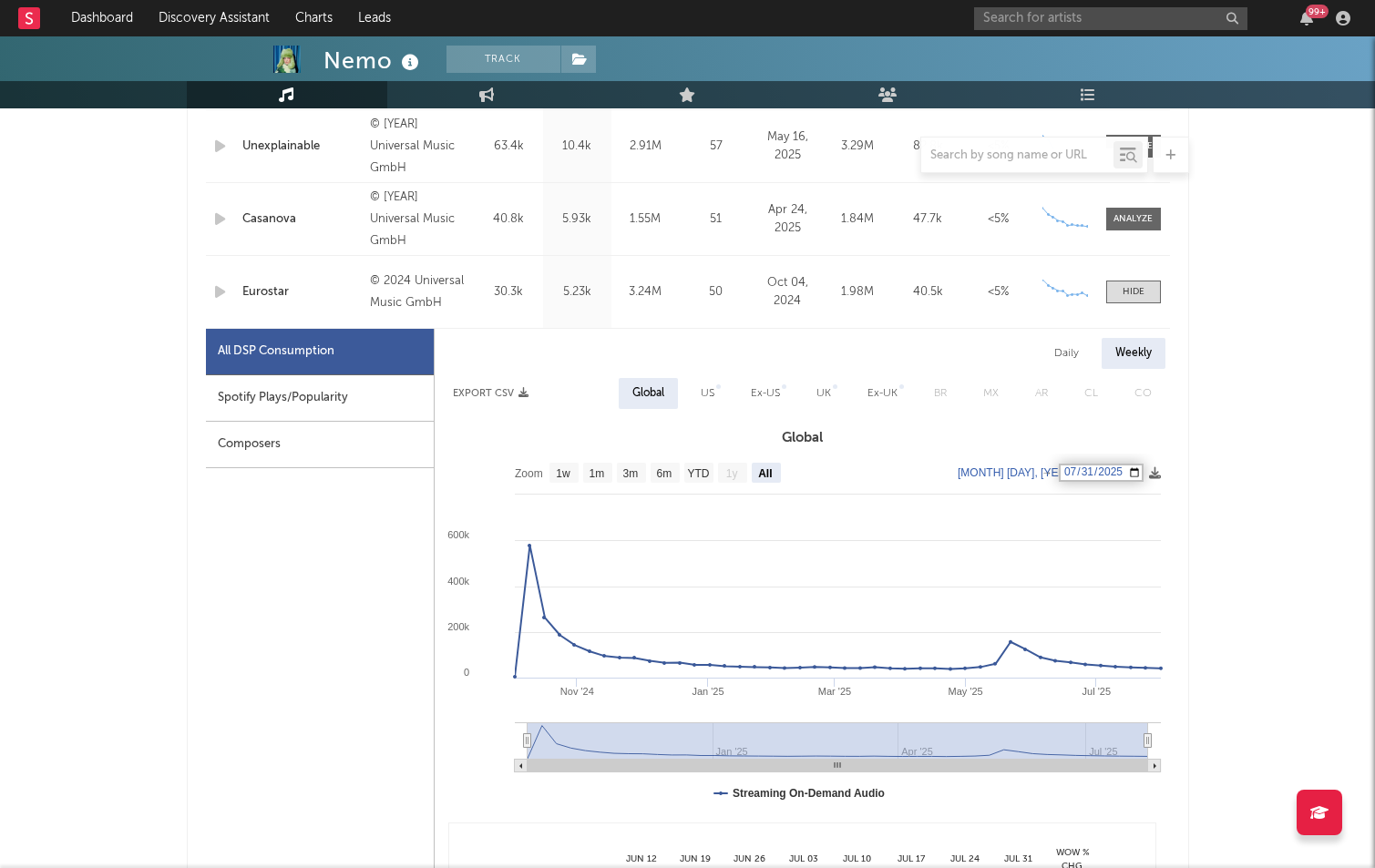 click on "2025-07-31" at bounding box center [1101, 473] 